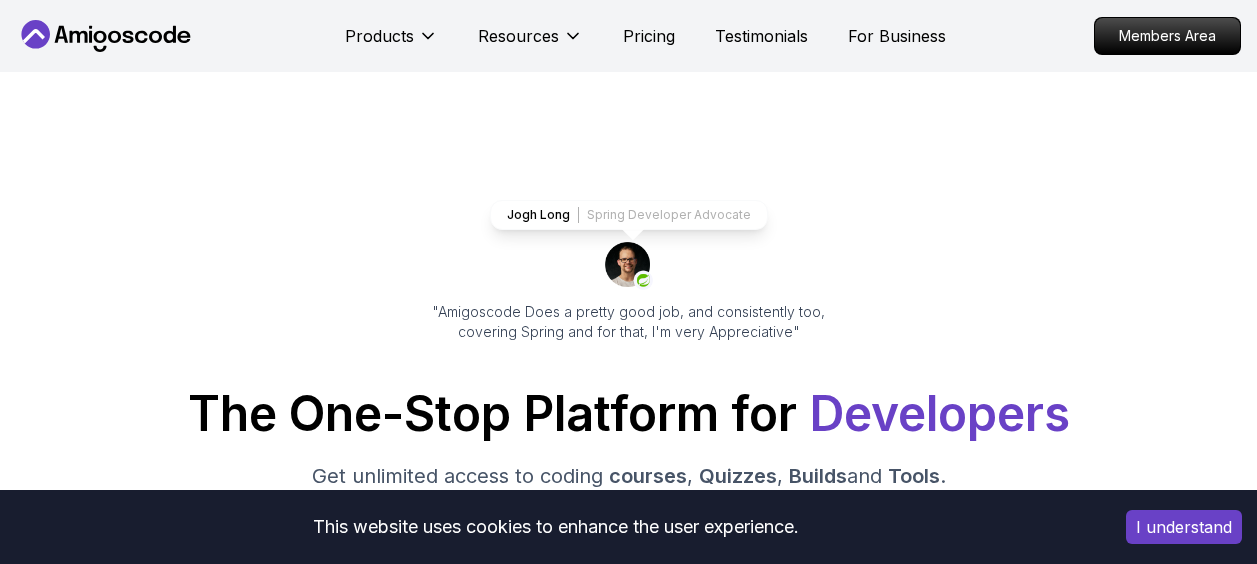 scroll, scrollTop: 0, scrollLeft: 0, axis: both 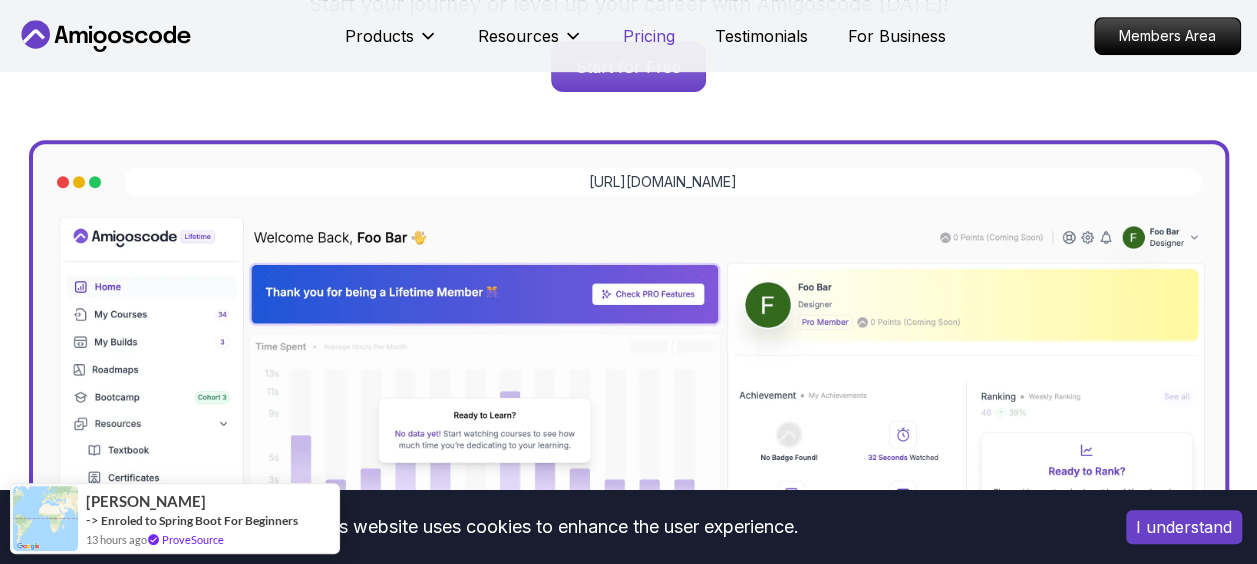 click on "Pricing" at bounding box center [649, 36] 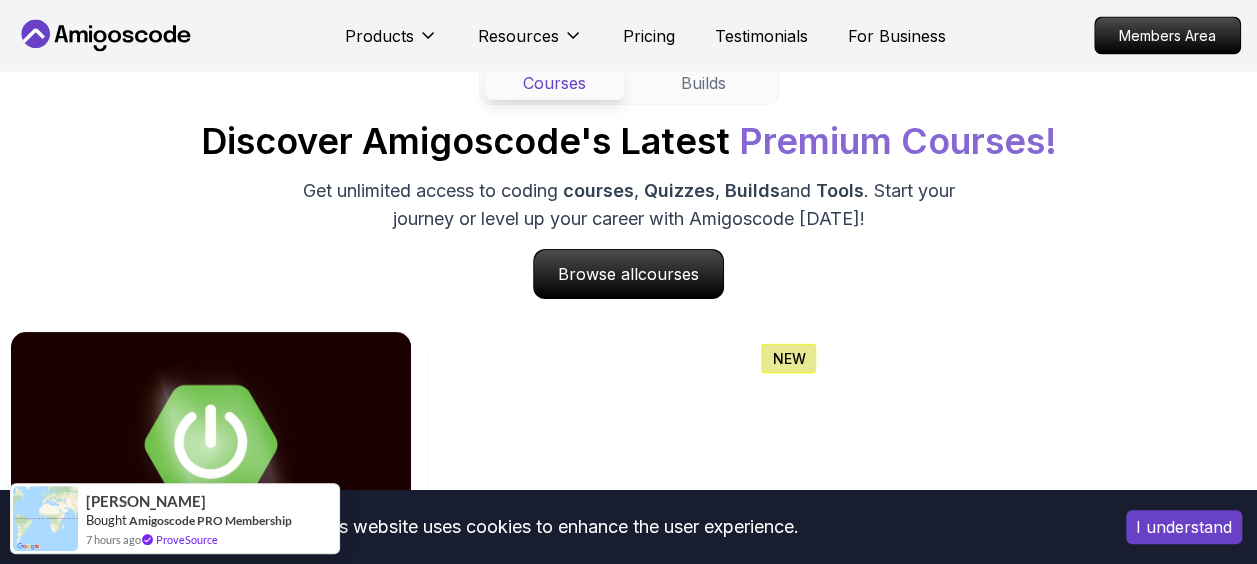 scroll, scrollTop: 1944, scrollLeft: 0, axis: vertical 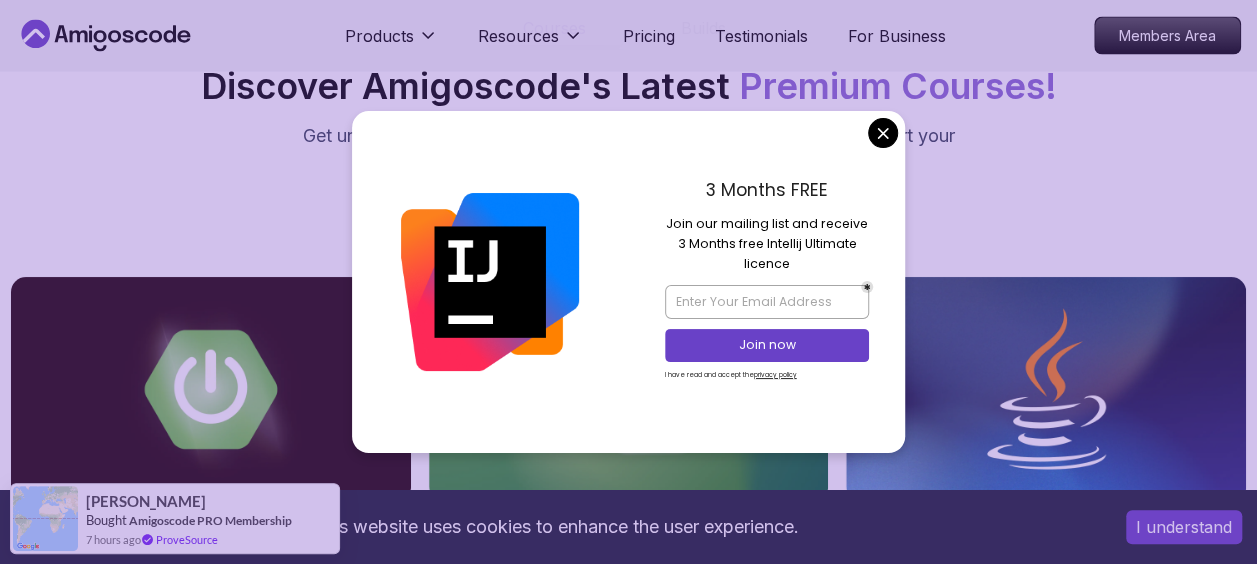 click on "This website uses cookies to enhance the user experience. I understand Products Resources Pricing Testimonials For Business Members Area Products Resources Pricing Testimonials For Business Members Area Jogh Long Spring Developer Advocate "Amigoscode Does a pretty good job, and consistently too, covering Spring and for that, I'm very Appreciative" The One-Stop Platform for   Developers Get unlimited access to coding   courses ,   Quizzes ,   Builds  and   Tools . Start your journey or level up your career with Amigoscode [DATE]! Start for Free [URL][DOMAIN_NAME] OUR AMIGO STUDENTS WORK IN TOP COMPANIES Courses Builds Discover Amigoscode's Latest   Premium Courses! Get unlimited access to coding   courses ,   Quizzes ,   Builds  and   Tools . Start your journey or level up your career with Amigoscode [DATE]! Browse all  courses Advanced Spring Boot Pro Dive deep into Spring Boot with our advanced course, designed to take your skills from intermediate to expert level. NEW Spring Boot for Beginners" at bounding box center (628, 4330) 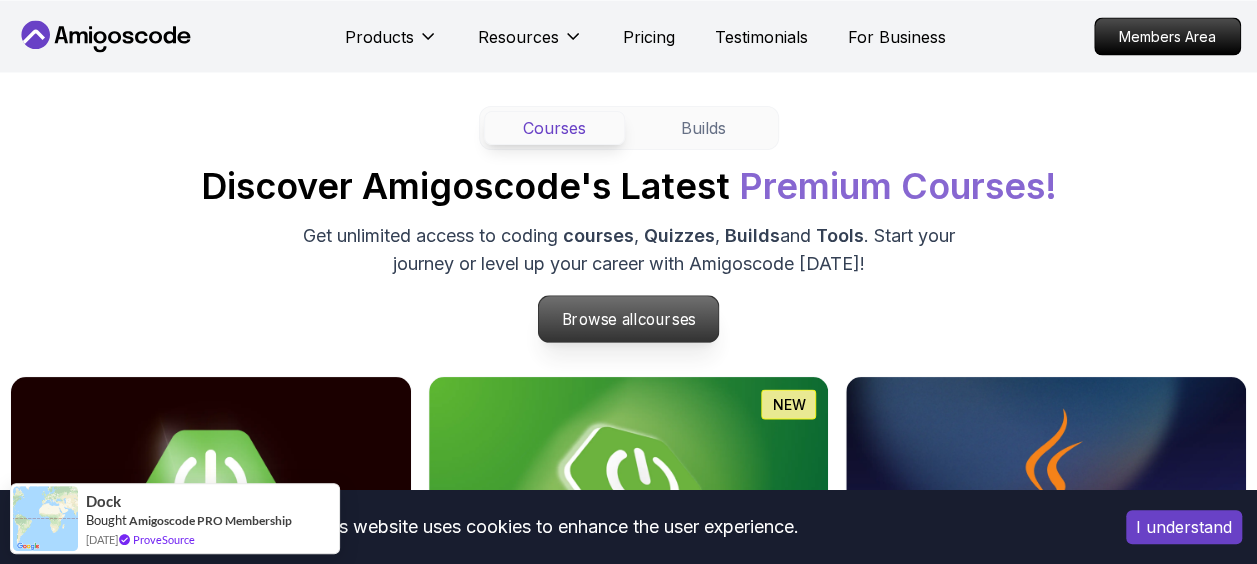 scroll, scrollTop: 2144, scrollLeft: 0, axis: vertical 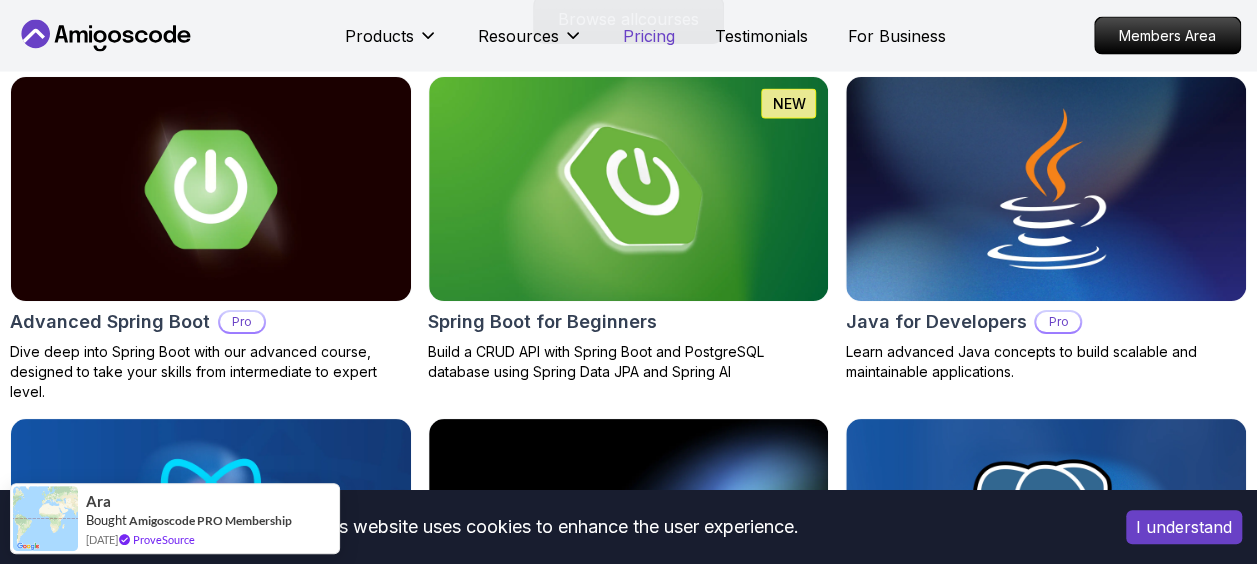 click on "Pricing" at bounding box center [649, 36] 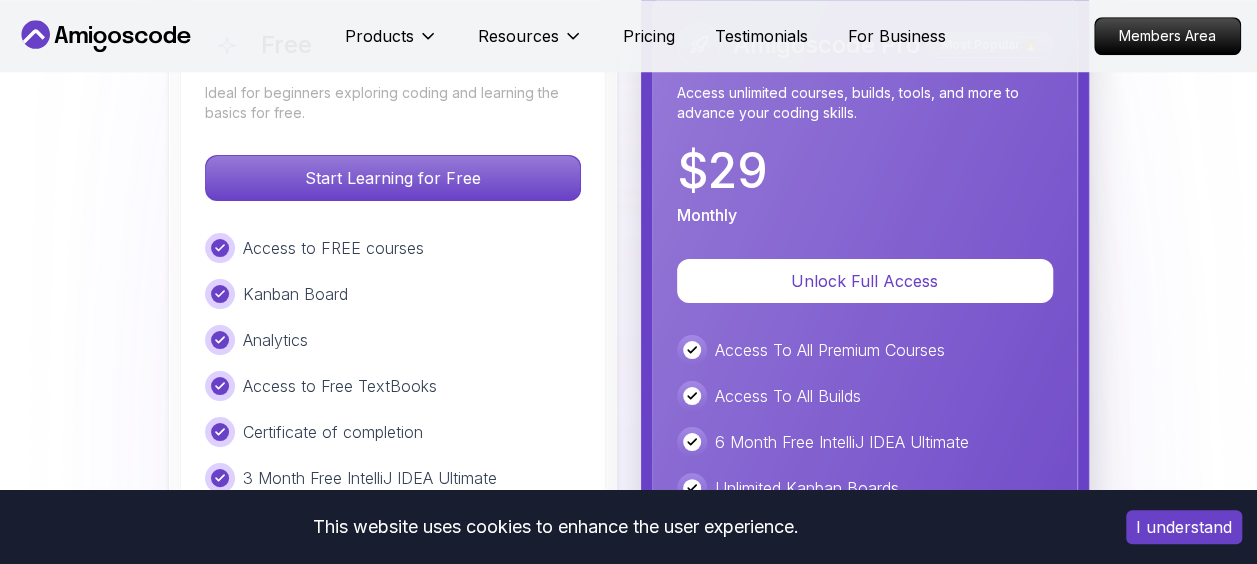 scroll, scrollTop: 4533, scrollLeft: 0, axis: vertical 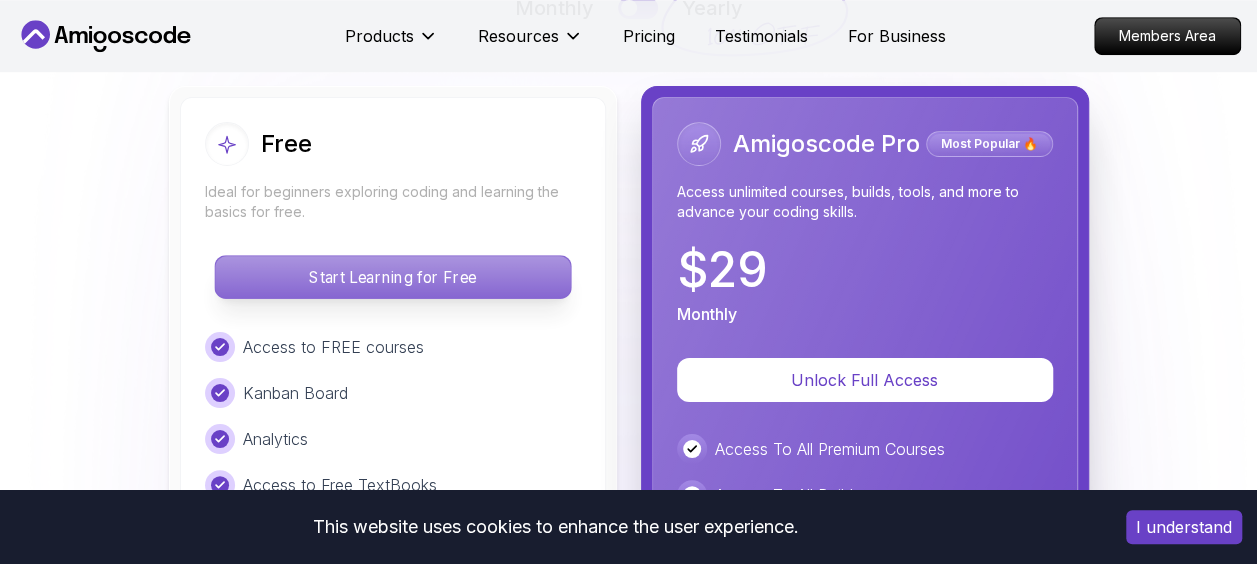 click on "Start Learning for Free" at bounding box center [392, 278] 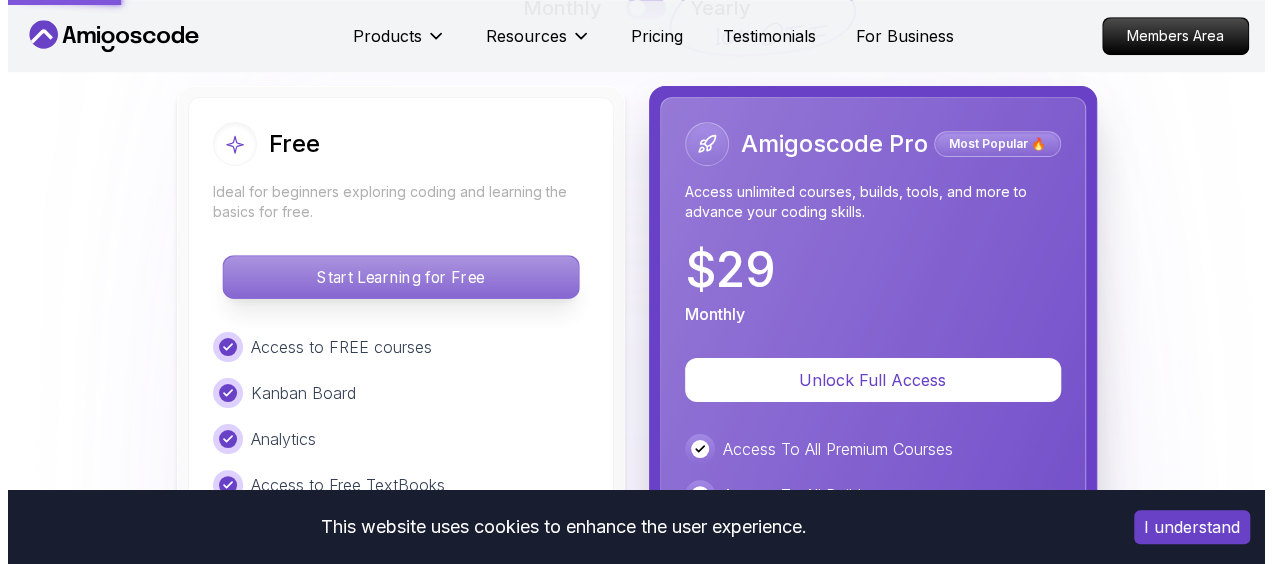 scroll, scrollTop: 0, scrollLeft: 0, axis: both 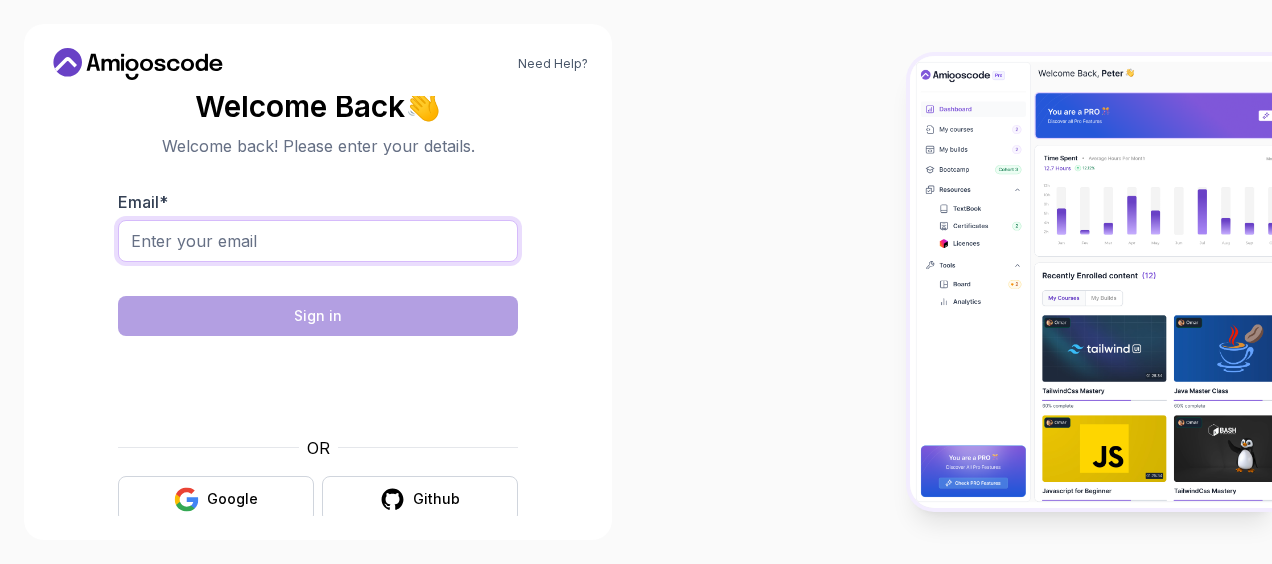 click on "Email *" at bounding box center [318, 241] 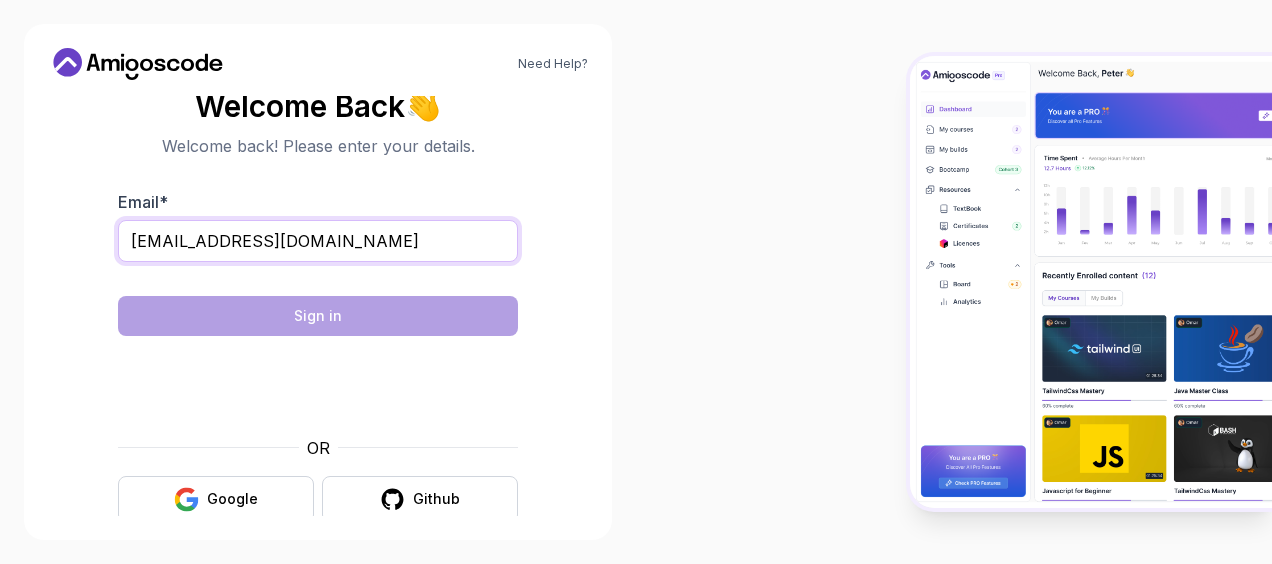 type on "[EMAIL_ADDRESS][DOMAIN_NAME]" 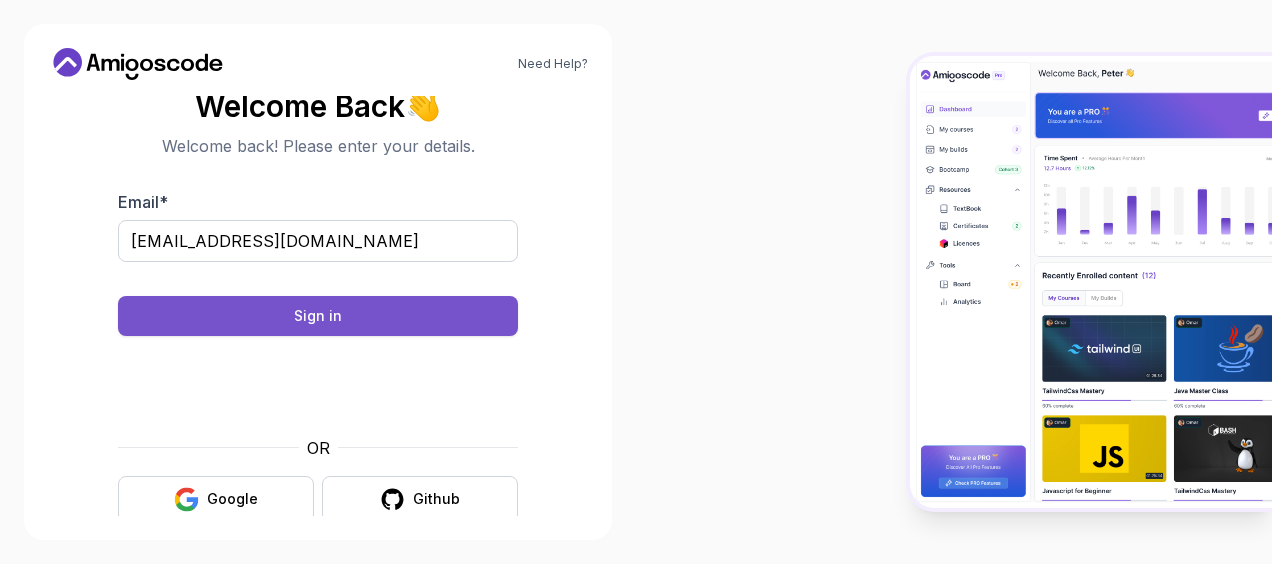 click on "Sign in" at bounding box center [318, 316] 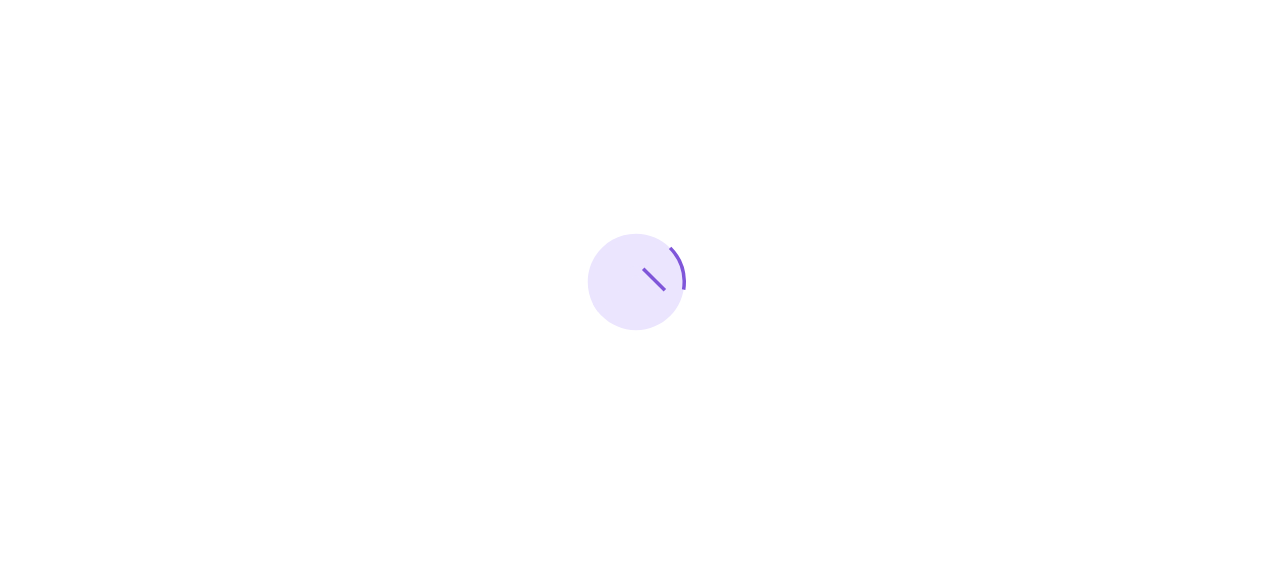 scroll, scrollTop: 0, scrollLeft: 0, axis: both 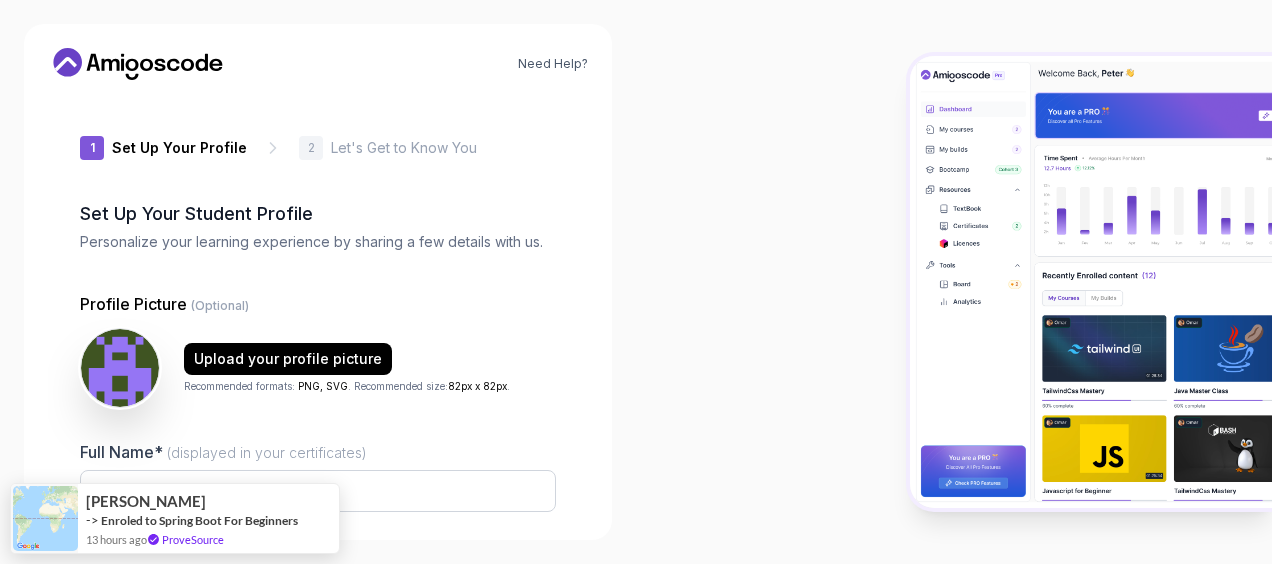 type on "keenlionbb82f" 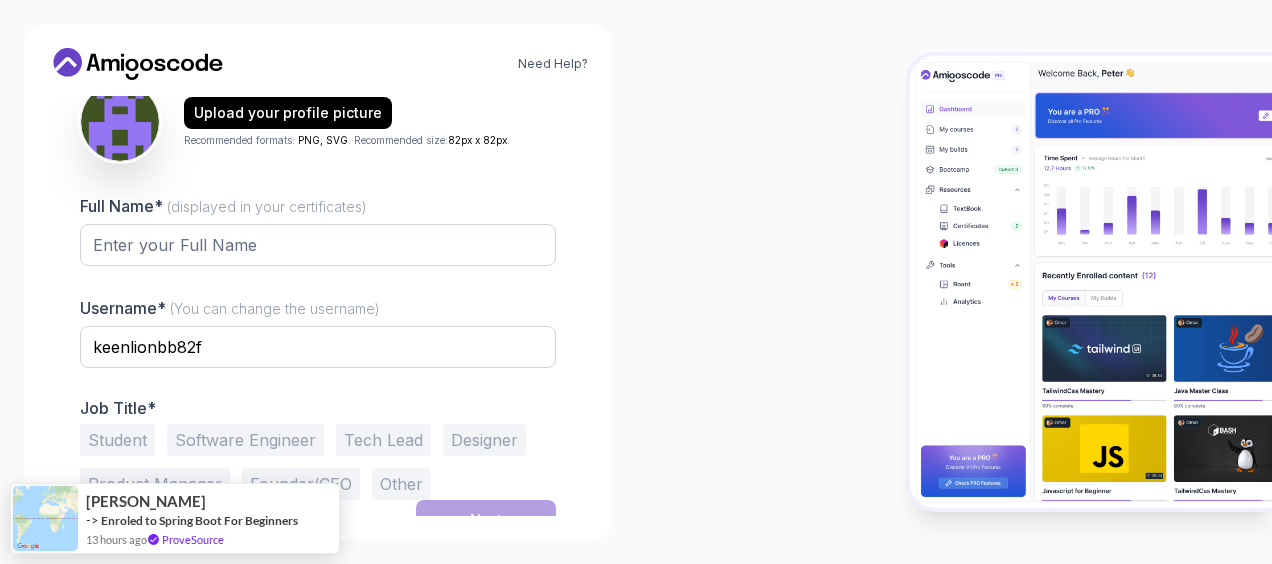 scroll, scrollTop: 268, scrollLeft: 0, axis: vertical 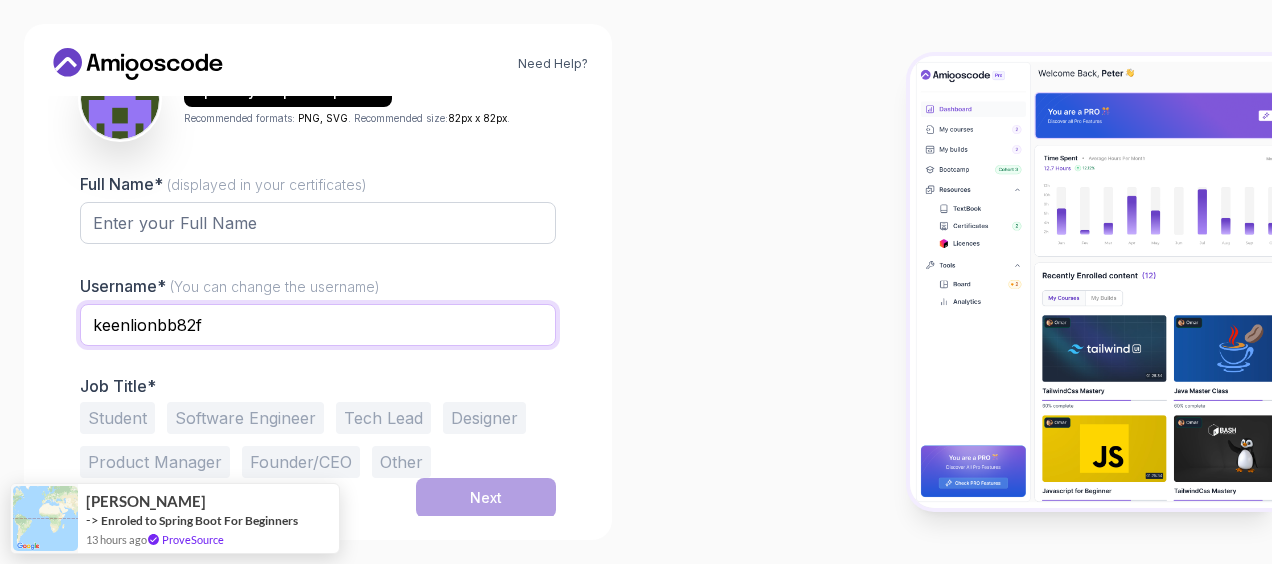 click on "keenlionbb82f" at bounding box center [318, 325] 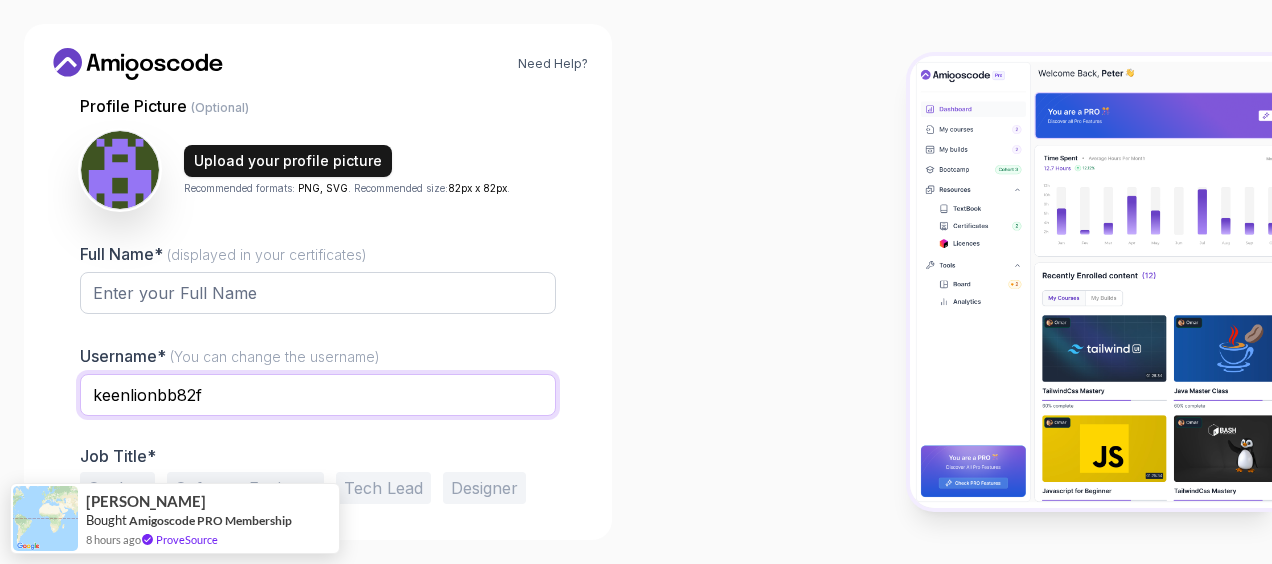 scroll, scrollTop: 200, scrollLeft: 0, axis: vertical 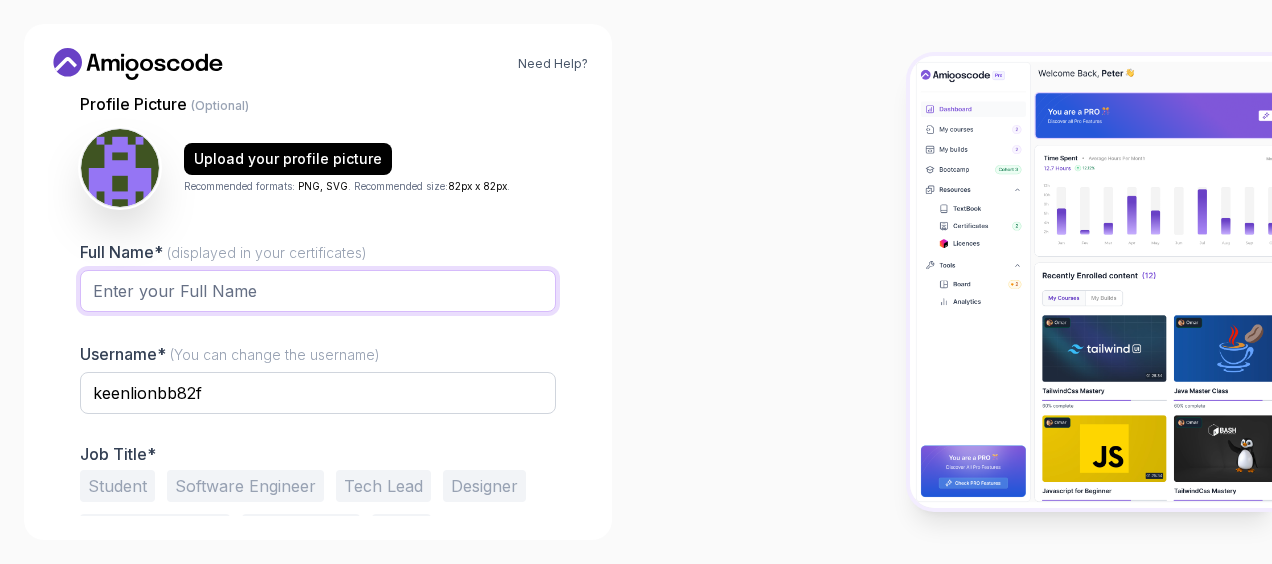 click on "Full Name*   (displayed in your certificates)" at bounding box center (318, 291) 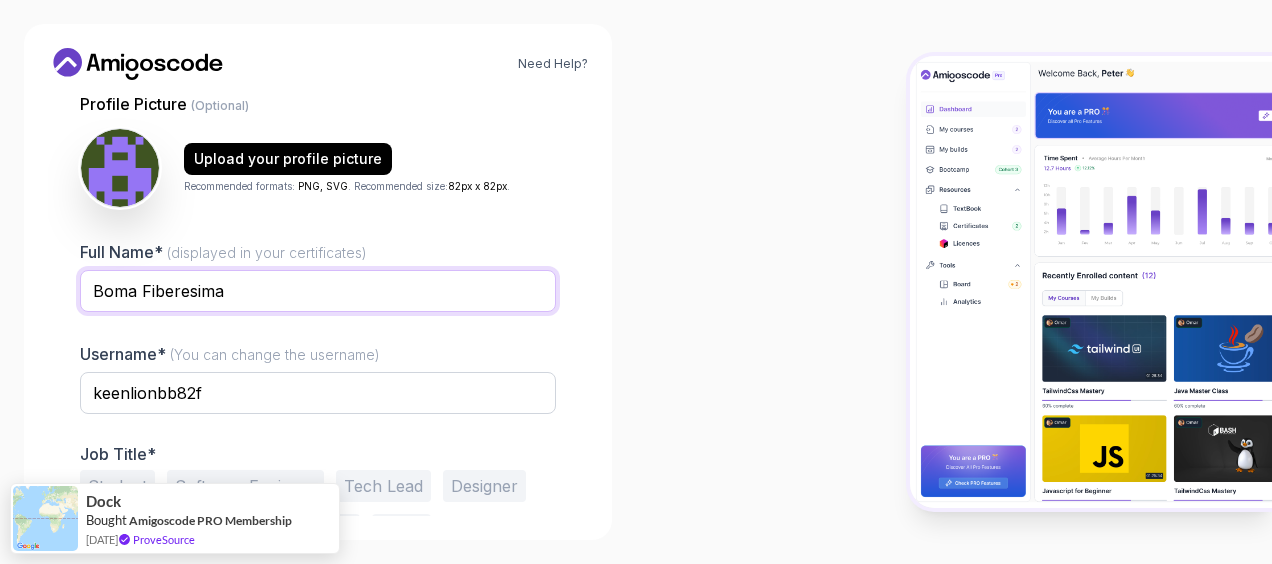 type on "Boma Fiberesima" 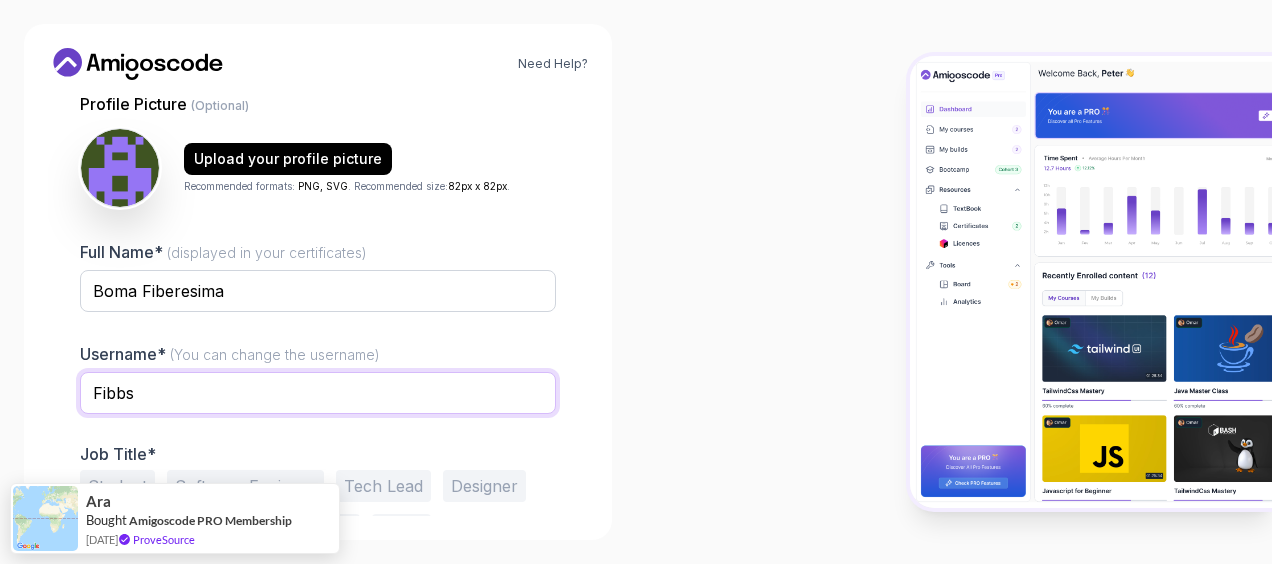scroll, scrollTop: 268, scrollLeft: 0, axis: vertical 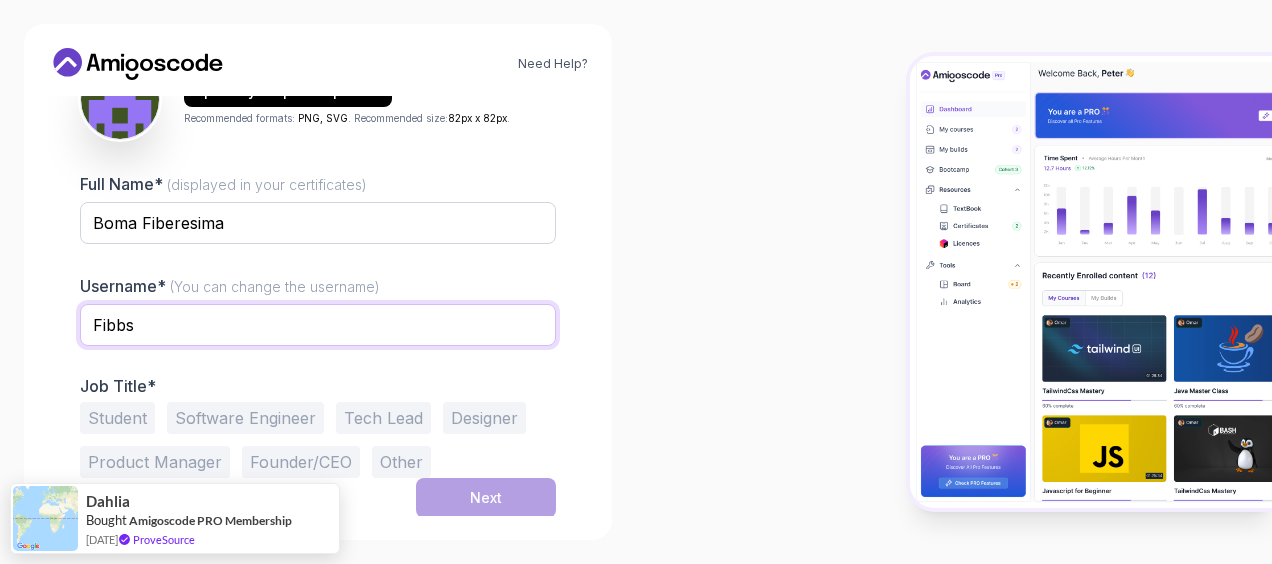 type on "Fibbs" 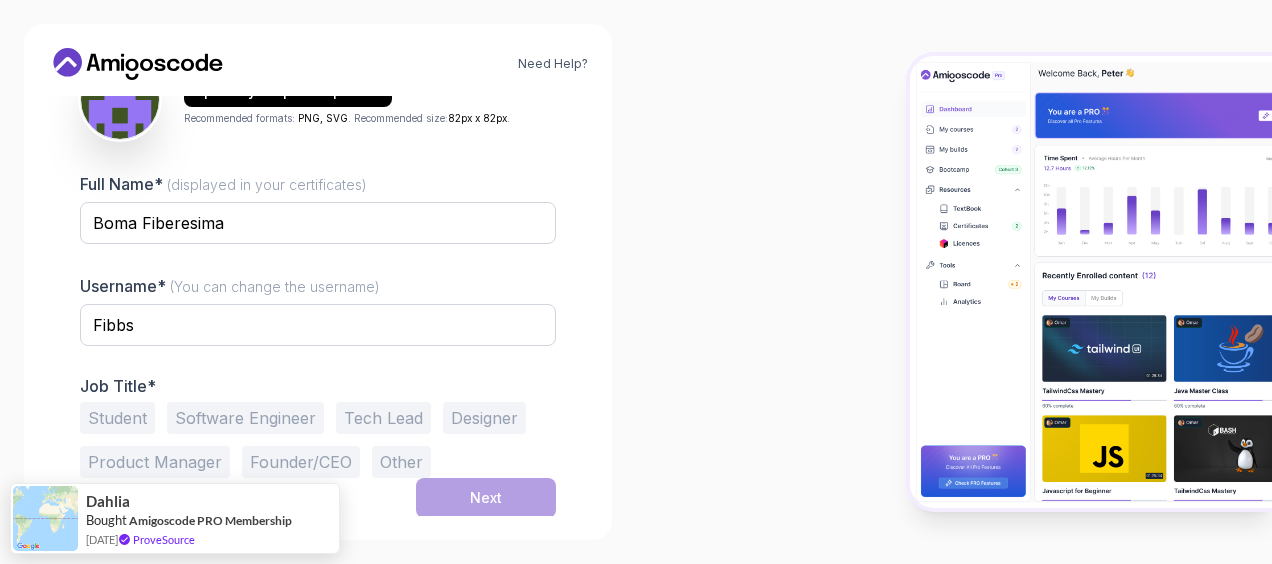 click on "Other" at bounding box center (401, 462) 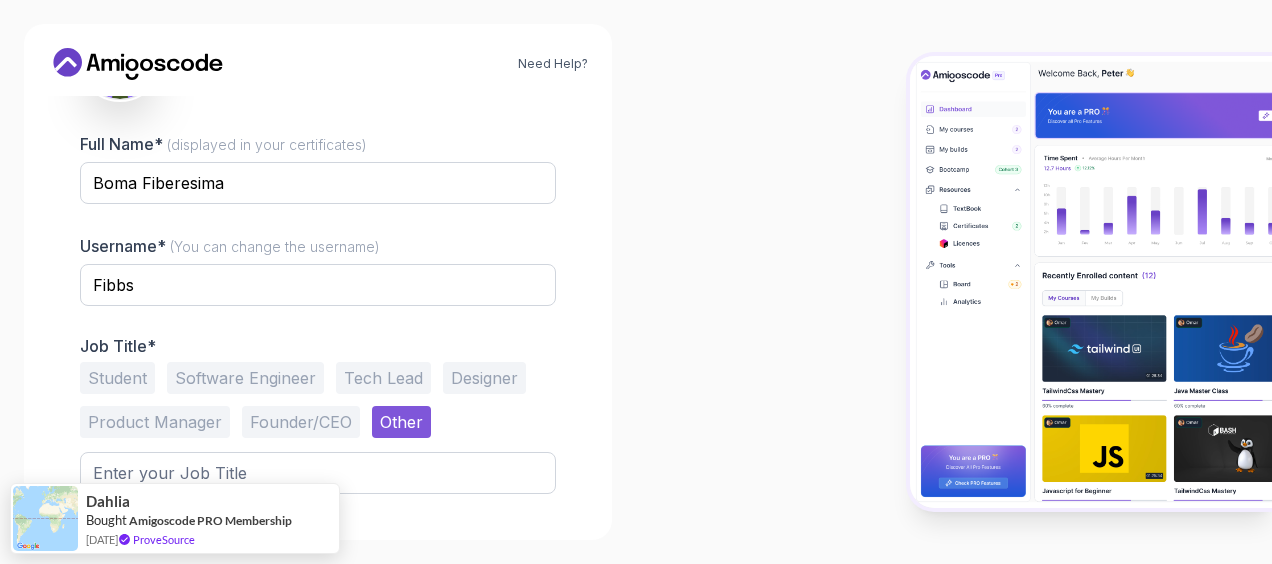 scroll, scrollTop: 346, scrollLeft: 0, axis: vertical 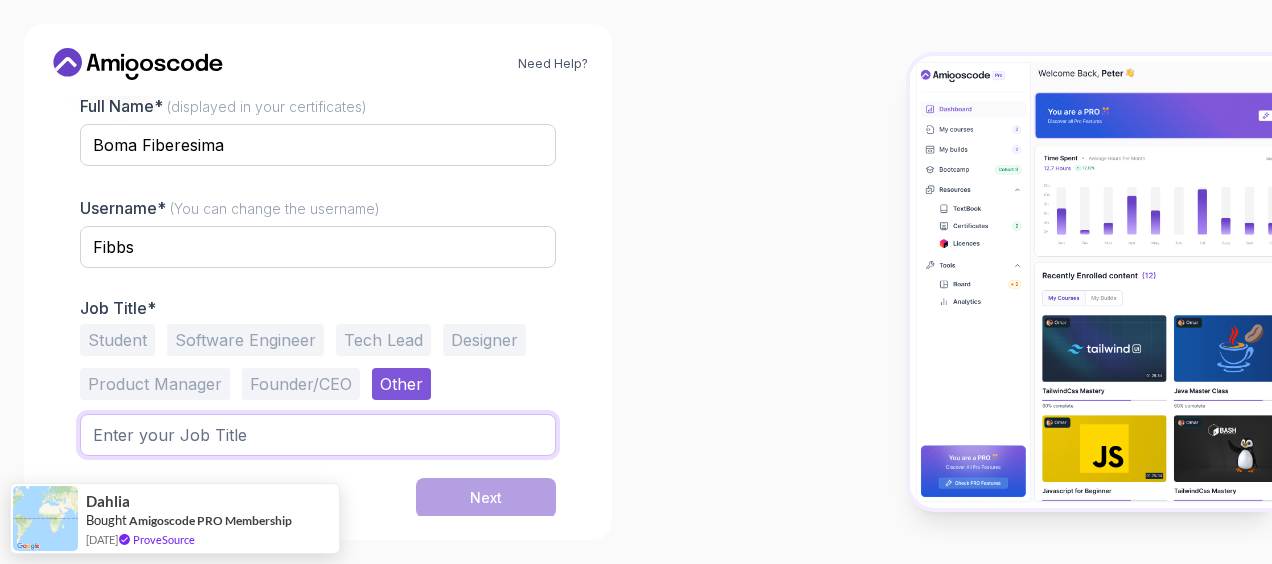 click at bounding box center [318, 435] 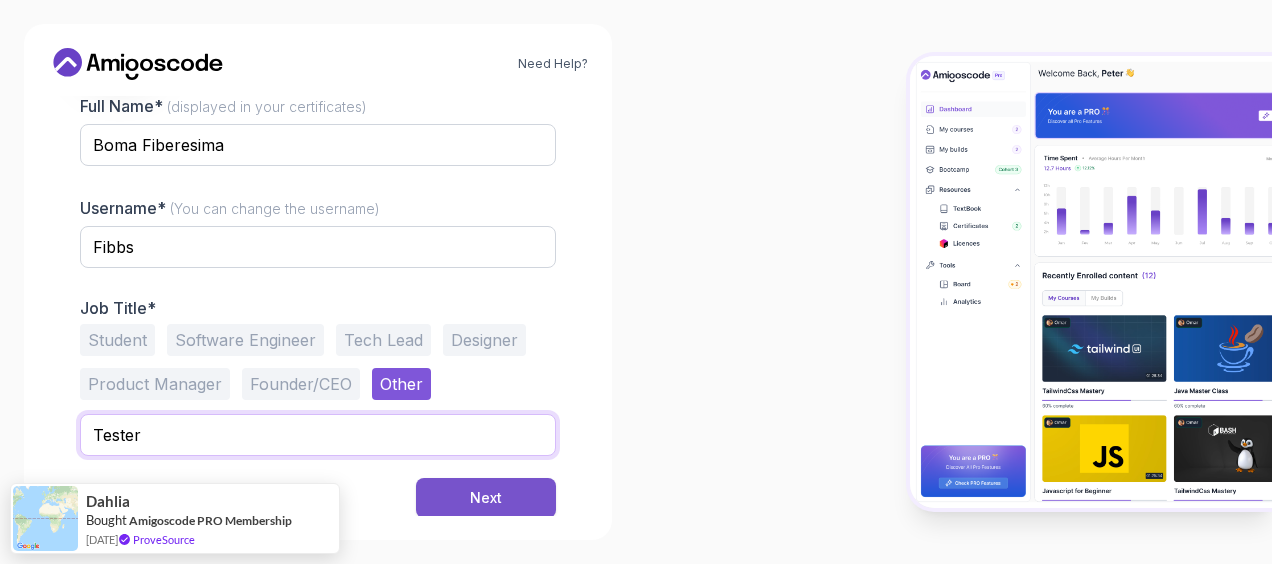type on "Tester" 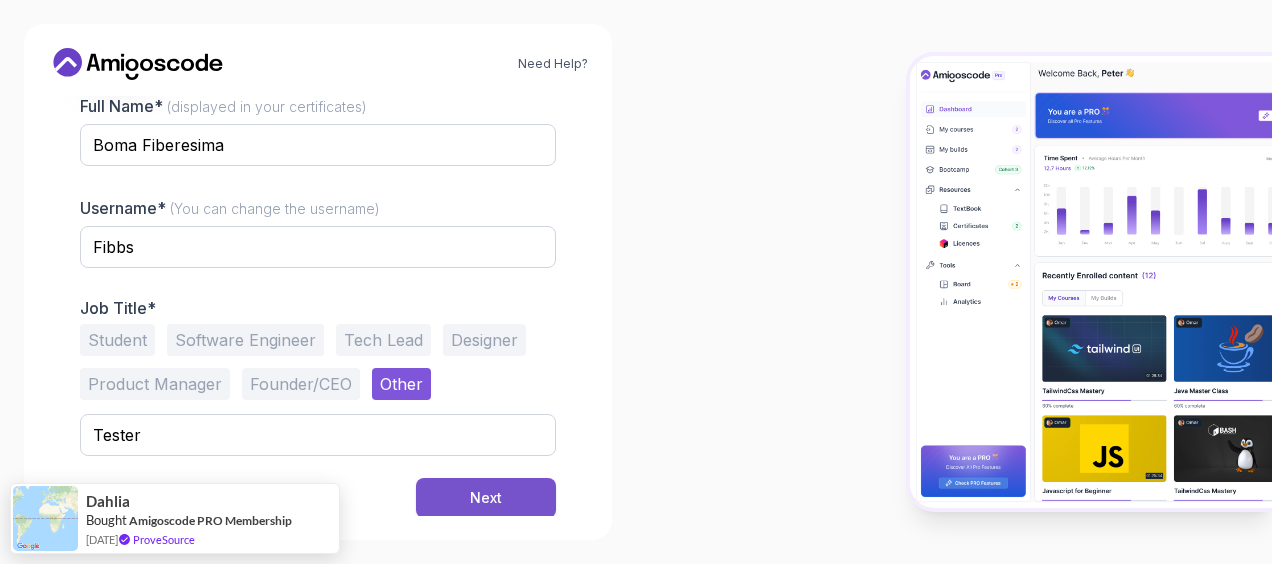 click on "Next" at bounding box center (486, 498) 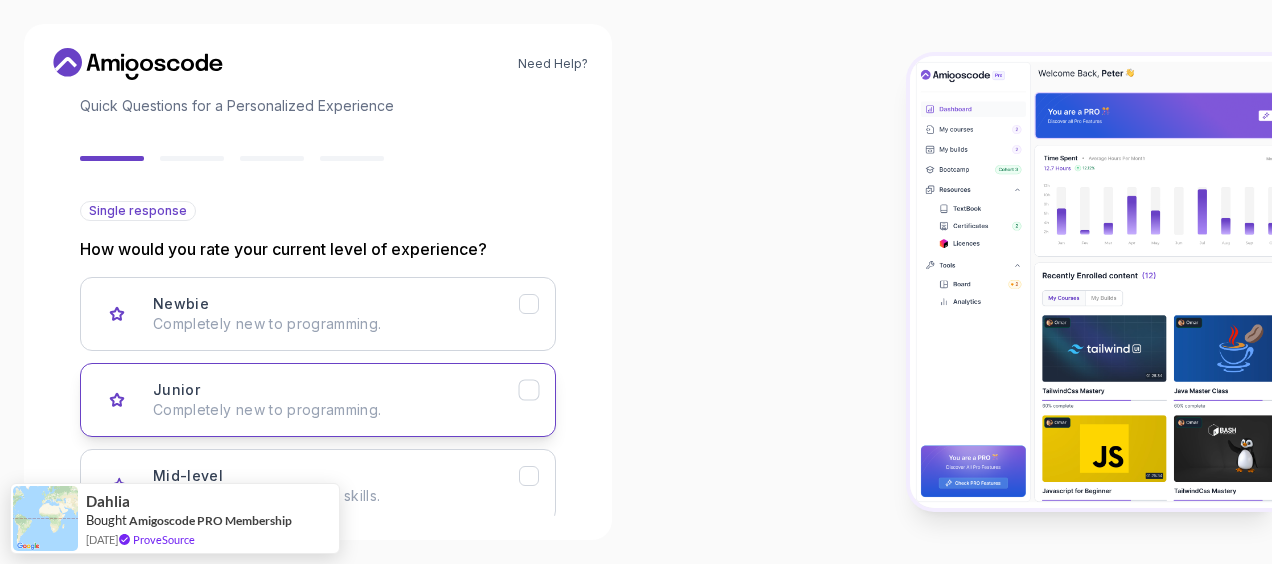 scroll, scrollTop: 130, scrollLeft: 0, axis: vertical 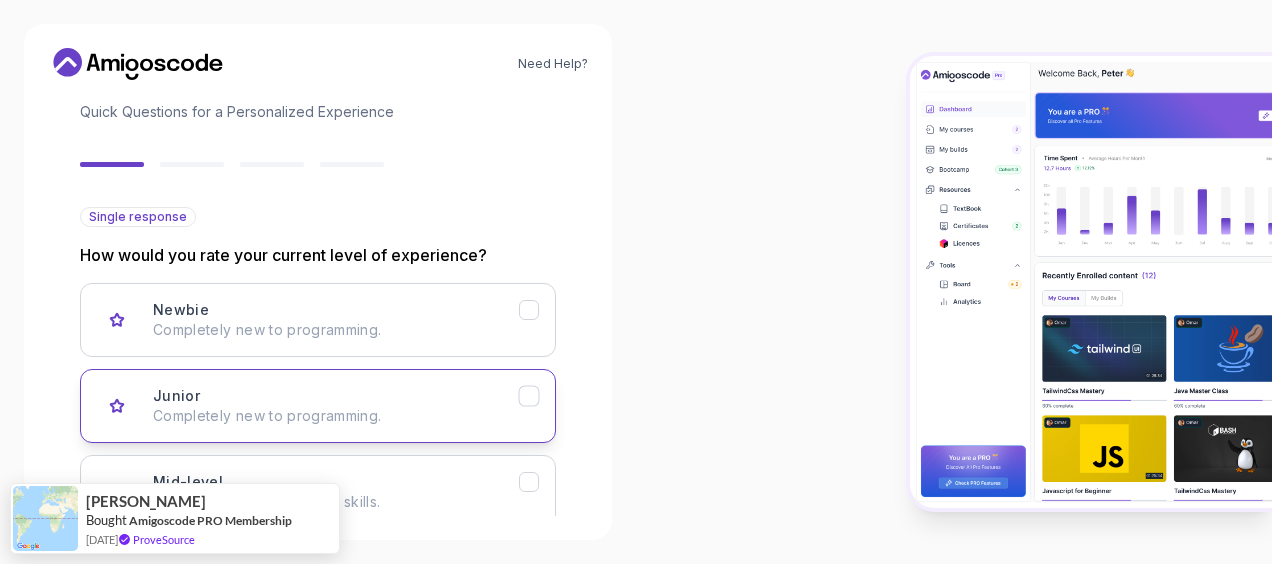 click on "Junior Completely new to programming." at bounding box center [336, 406] 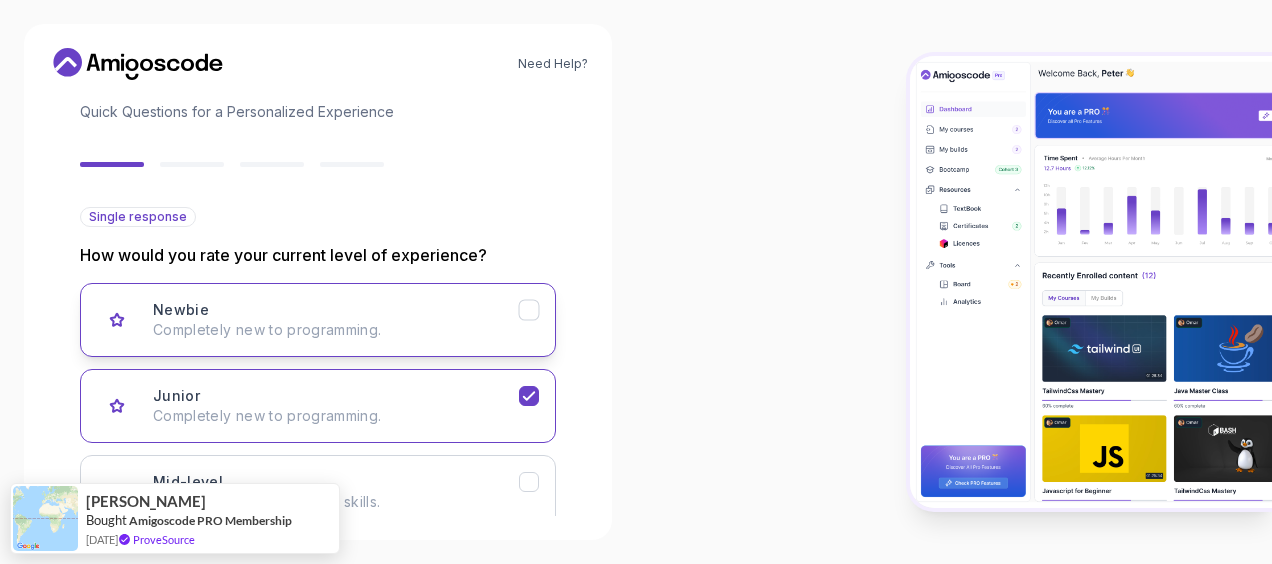 click 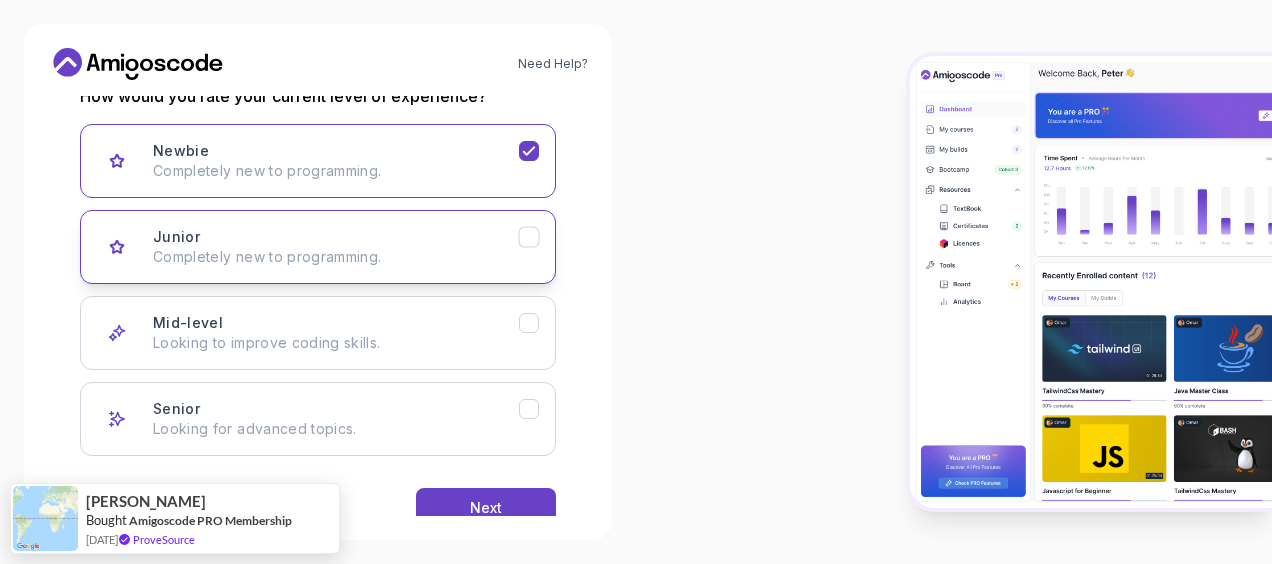 scroll, scrollTop: 330, scrollLeft: 0, axis: vertical 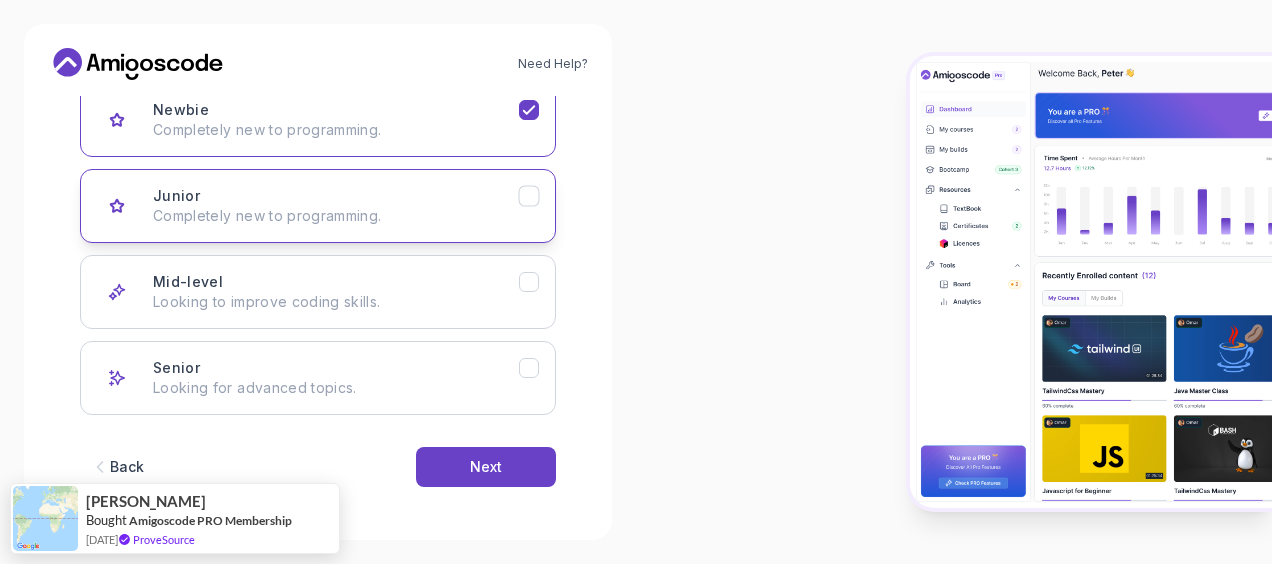 click on "Completely new to programming." at bounding box center [336, 216] 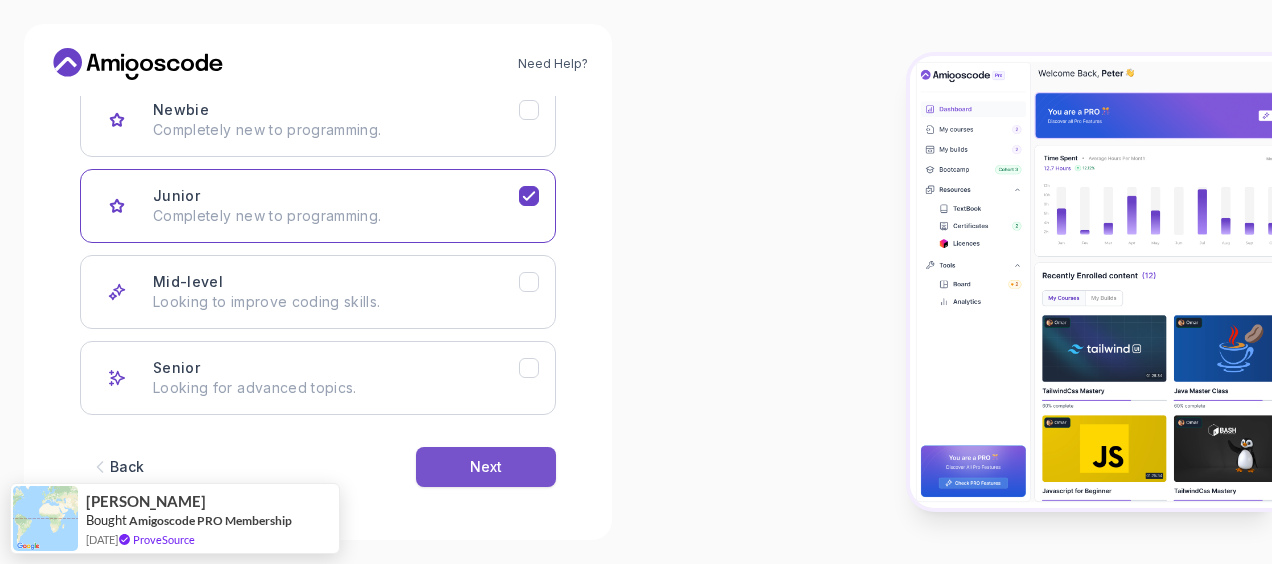 click on "Next" at bounding box center [486, 467] 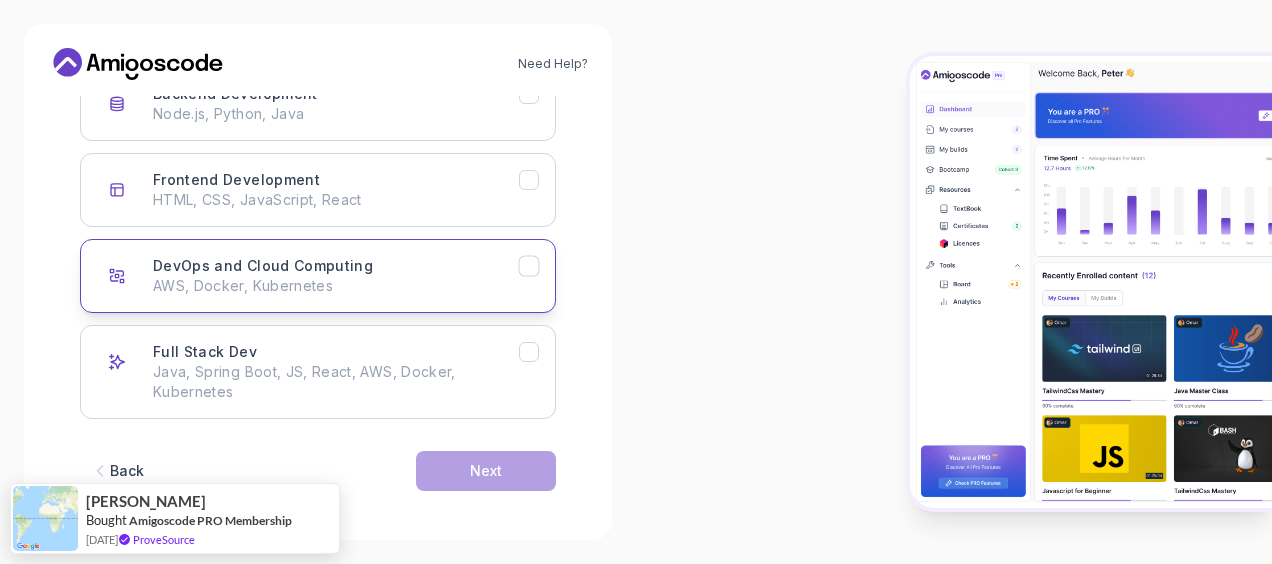 scroll, scrollTop: 350, scrollLeft: 0, axis: vertical 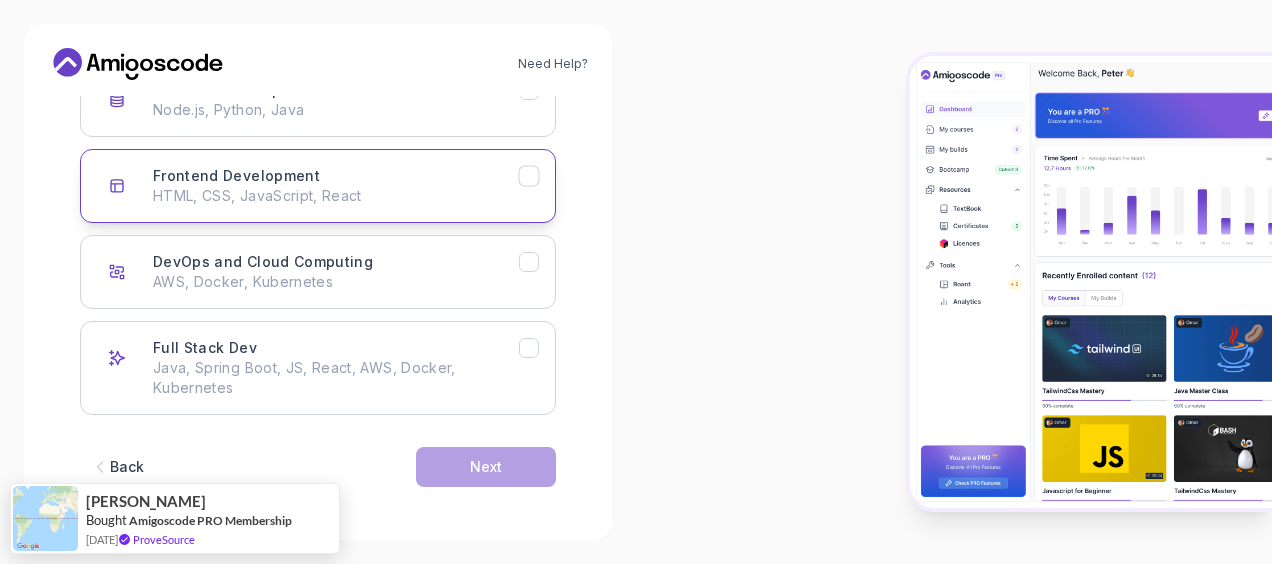click 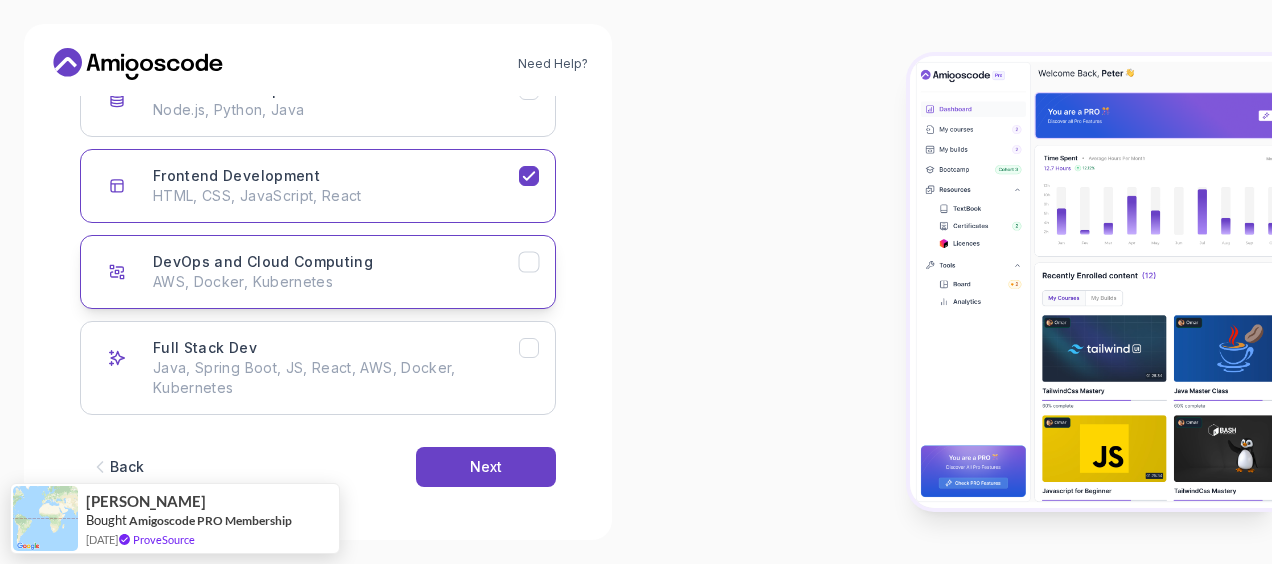 click 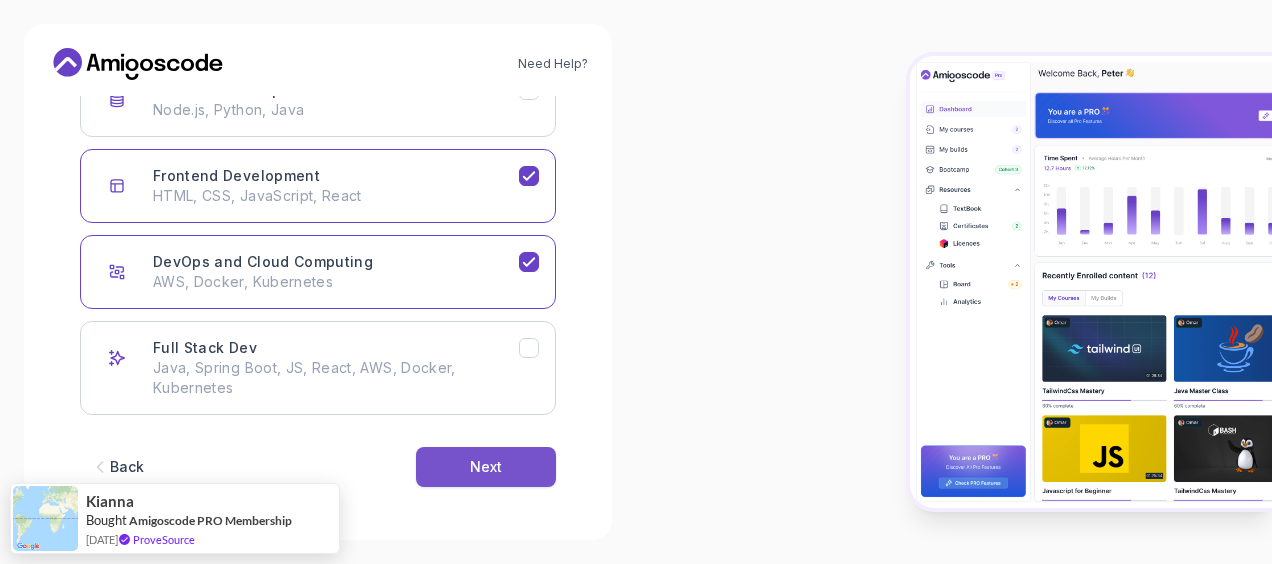 click on "Next" at bounding box center [486, 467] 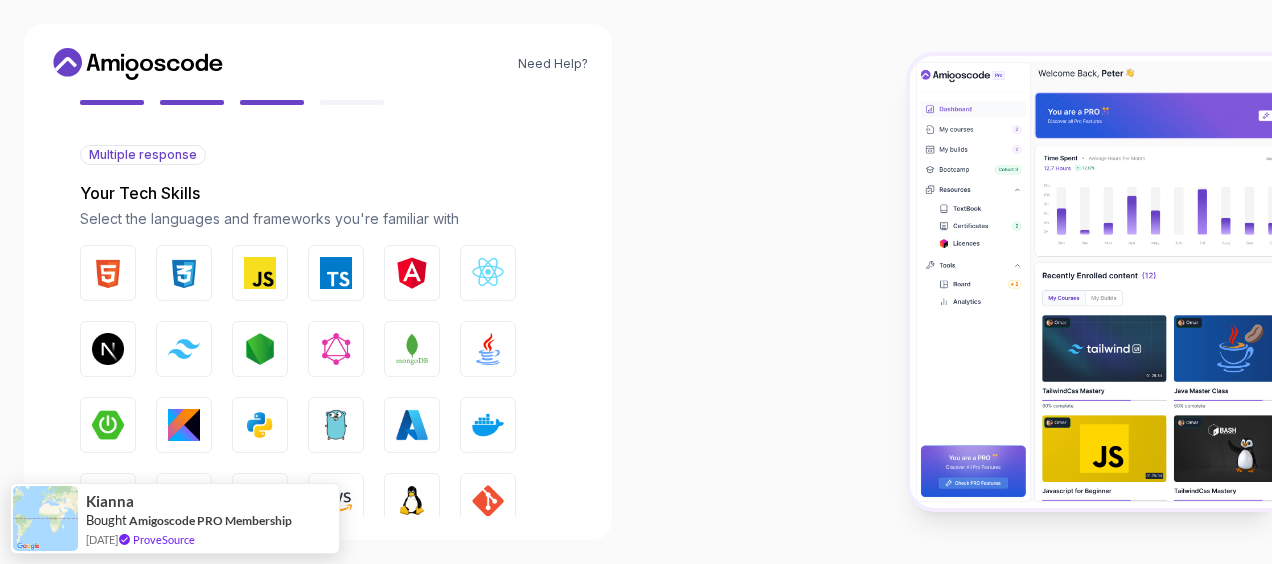 scroll, scrollTop: 200, scrollLeft: 0, axis: vertical 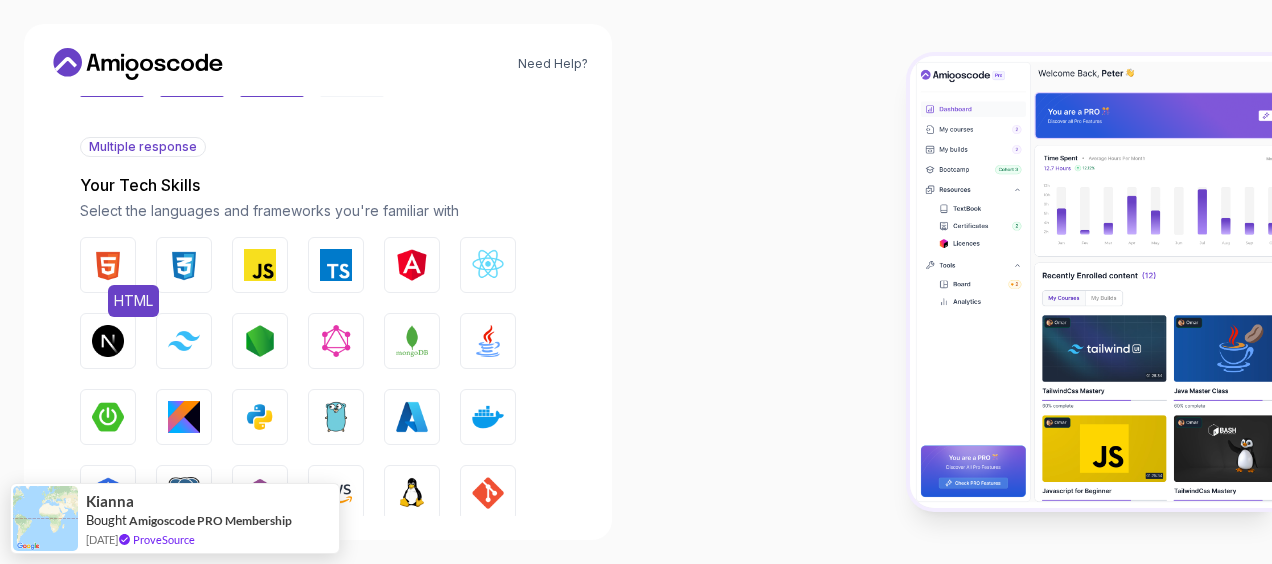 click at bounding box center [108, 265] 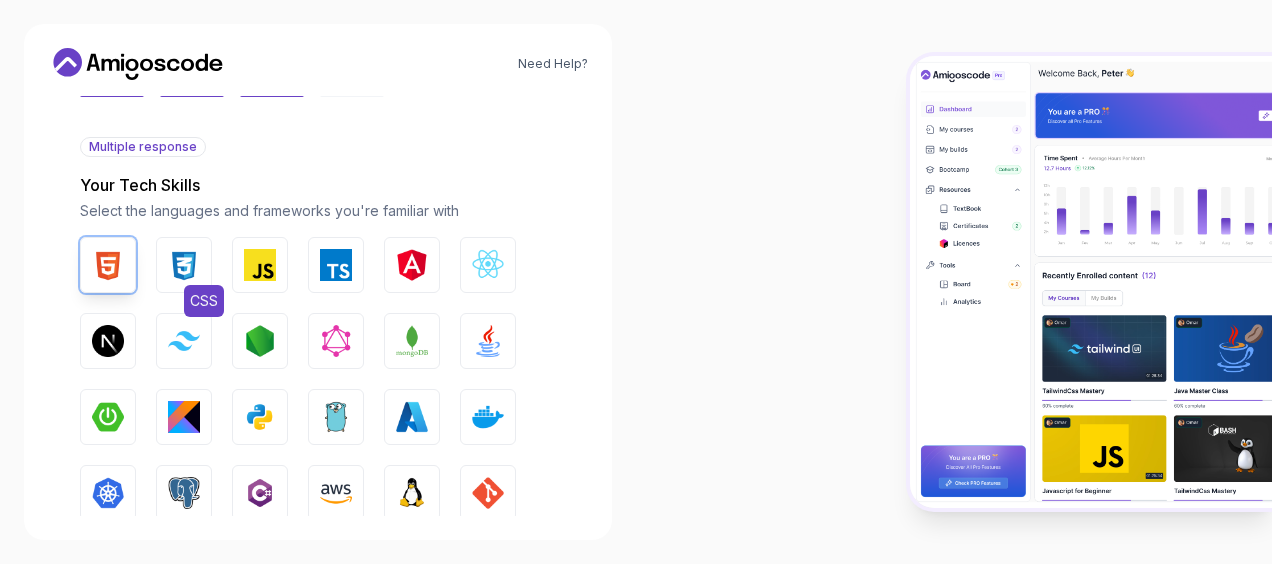 click at bounding box center (184, 265) 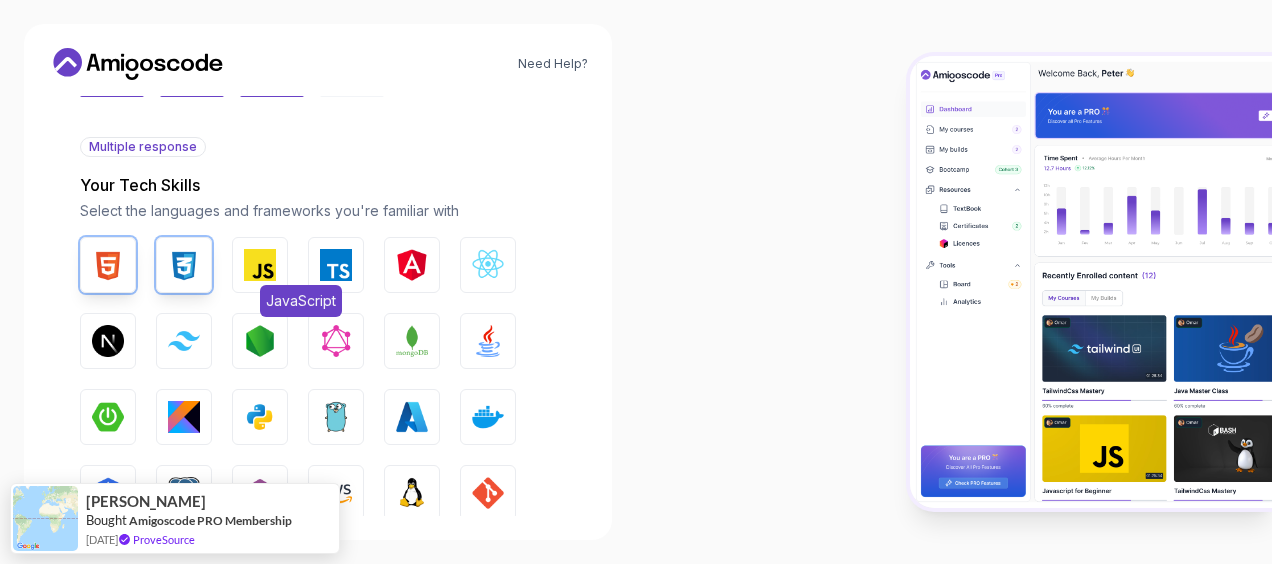 click at bounding box center [260, 265] 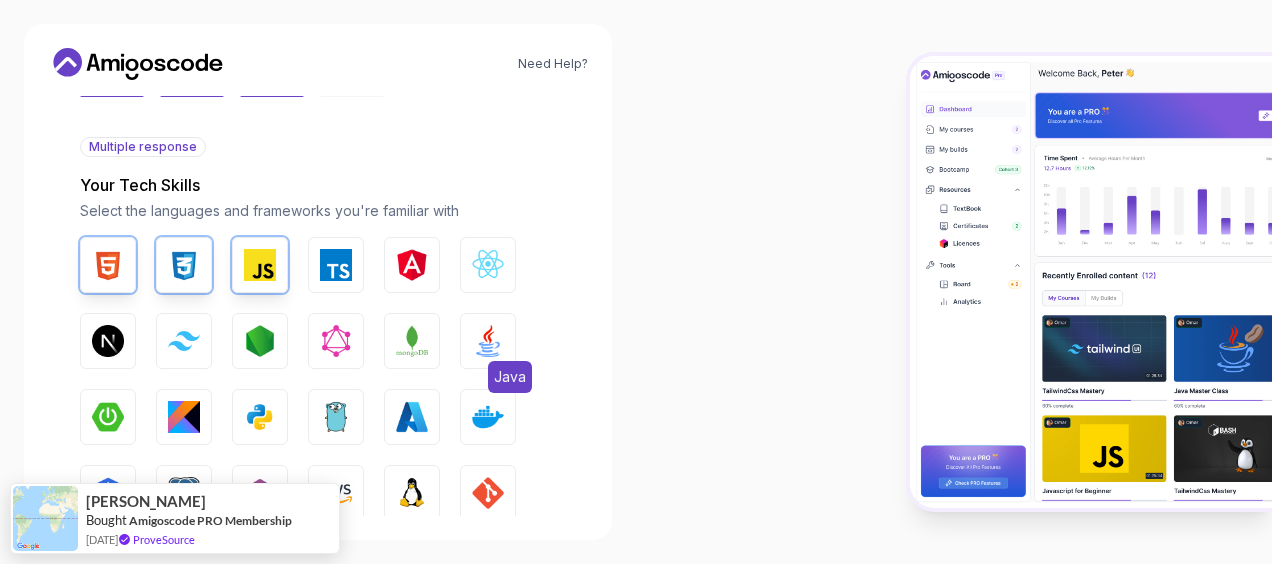 click at bounding box center (488, 341) 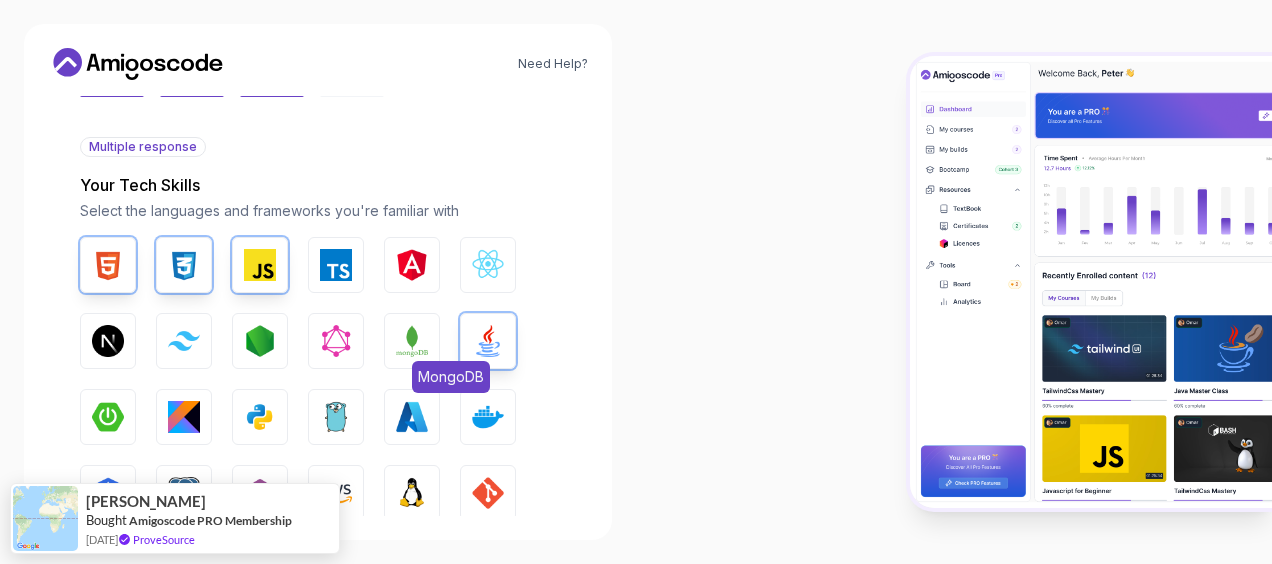 scroll, scrollTop: 300, scrollLeft: 0, axis: vertical 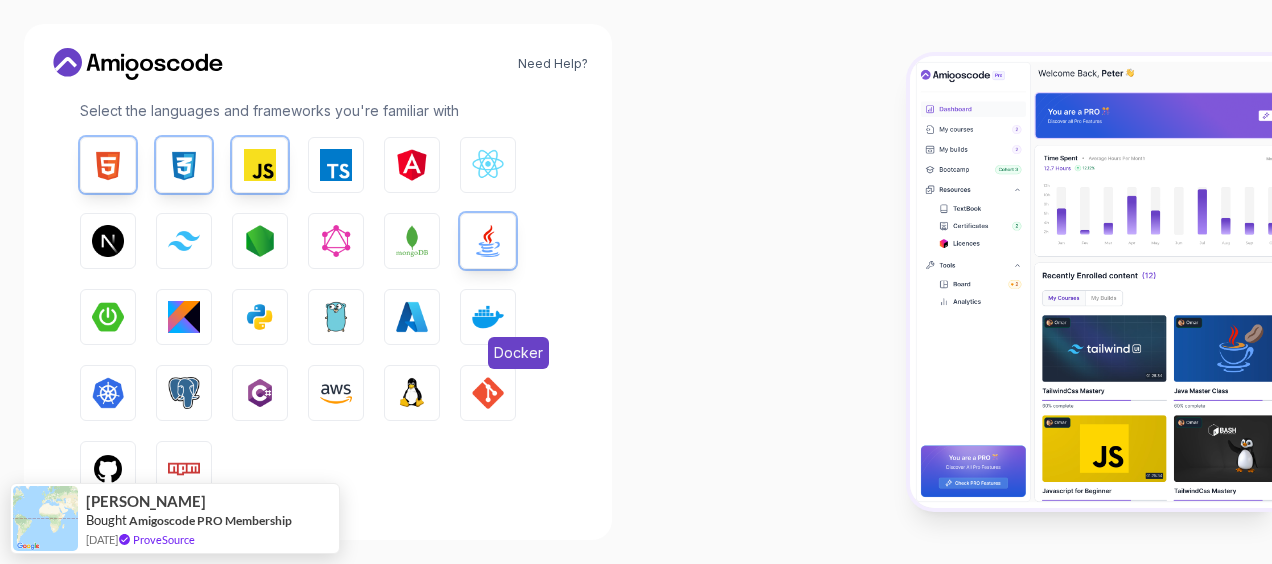 click at bounding box center [488, 317] 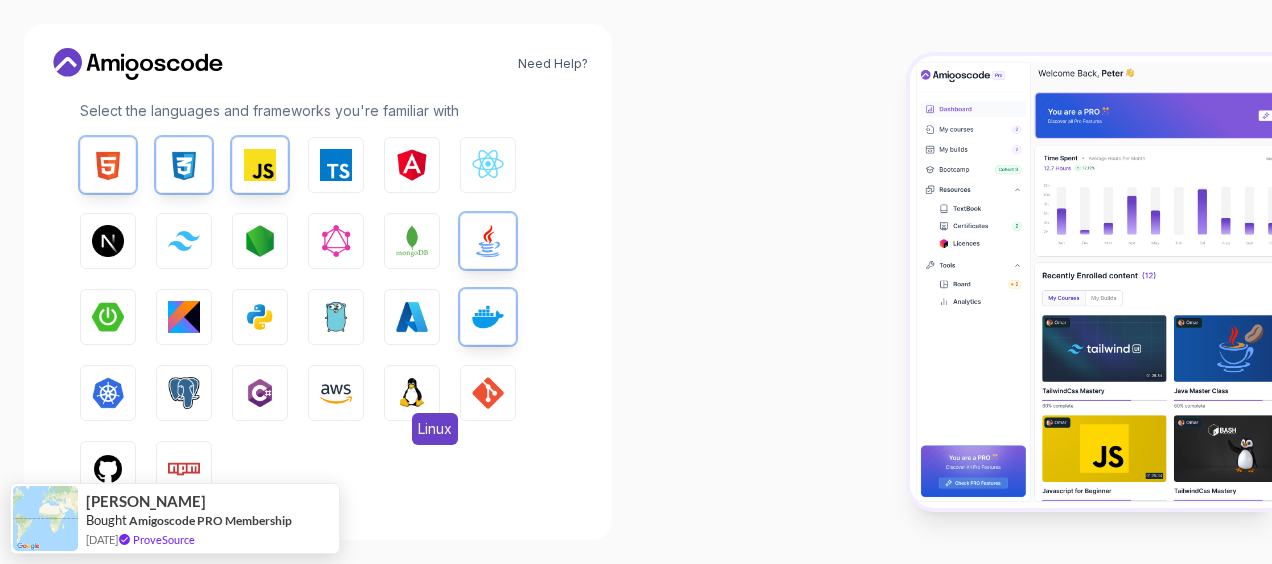 click at bounding box center [412, 393] 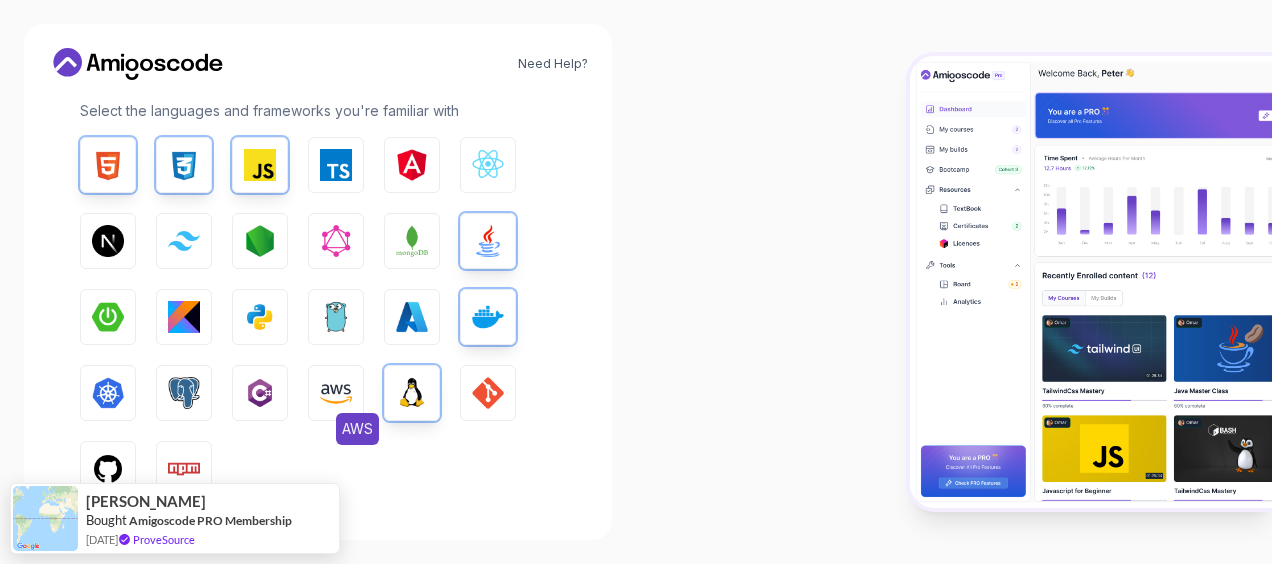 click at bounding box center (336, 393) 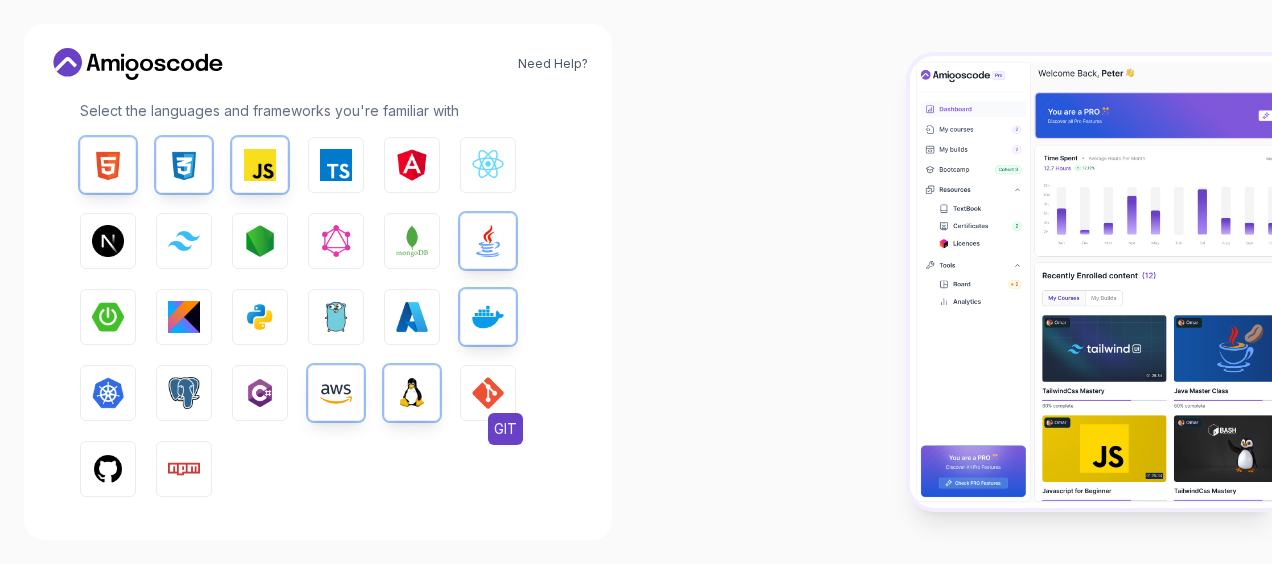 click at bounding box center [488, 393] 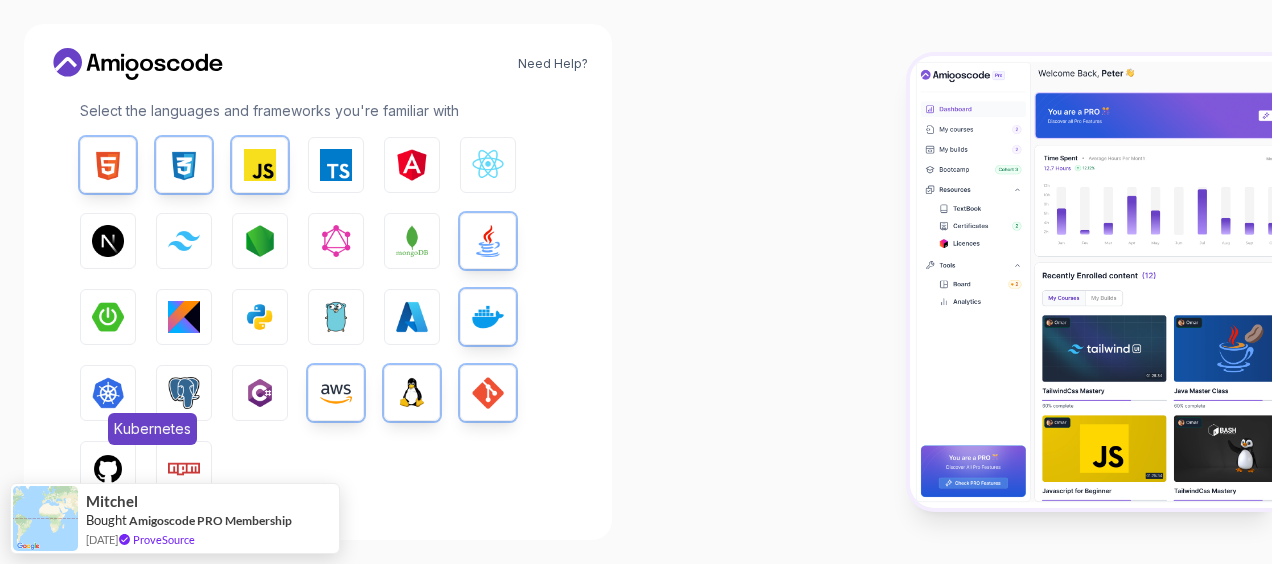 scroll, scrollTop: 385, scrollLeft: 0, axis: vertical 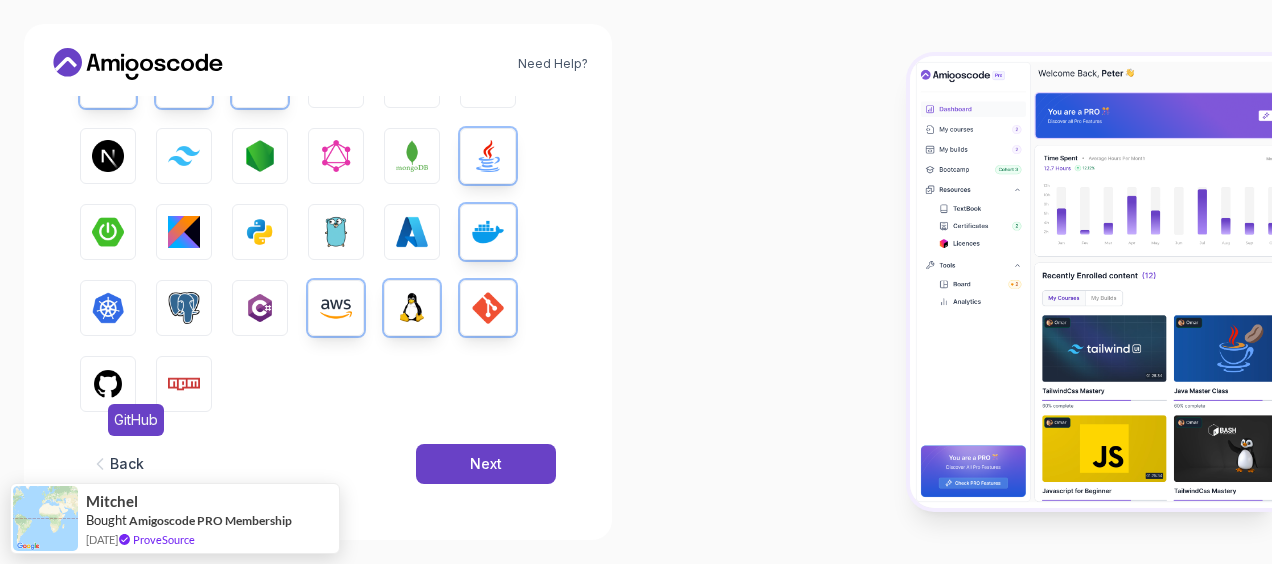 click on "GitHub" at bounding box center [108, 384] 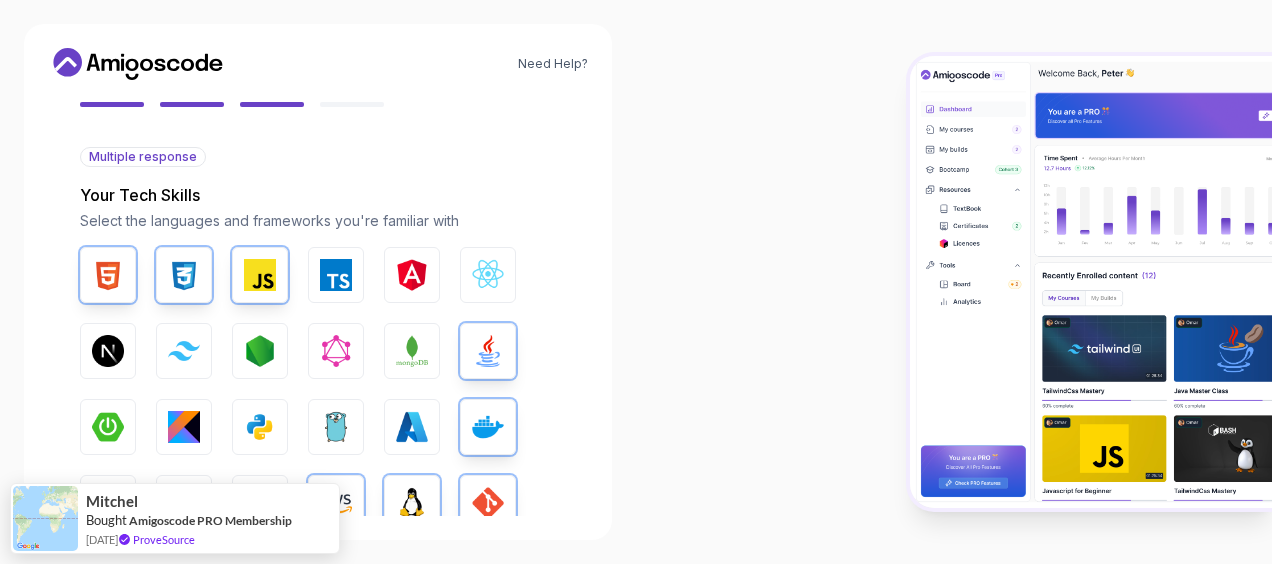 scroll, scrollTop: 185, scrollLeft: 0, axis: vertical 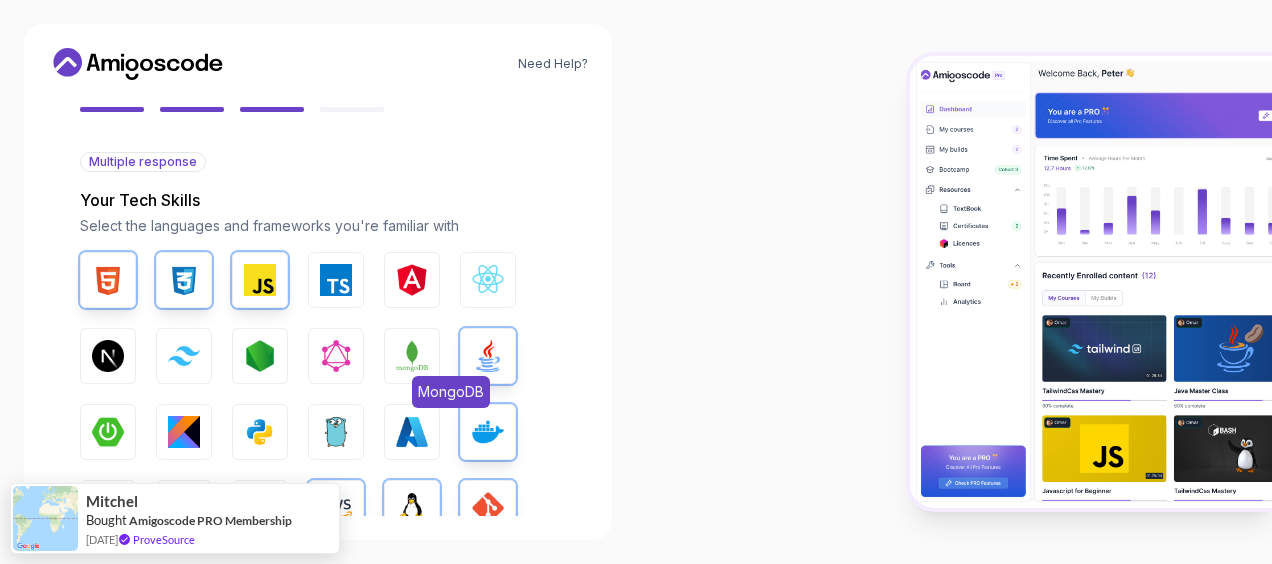 click at bounding box center [412, 356] 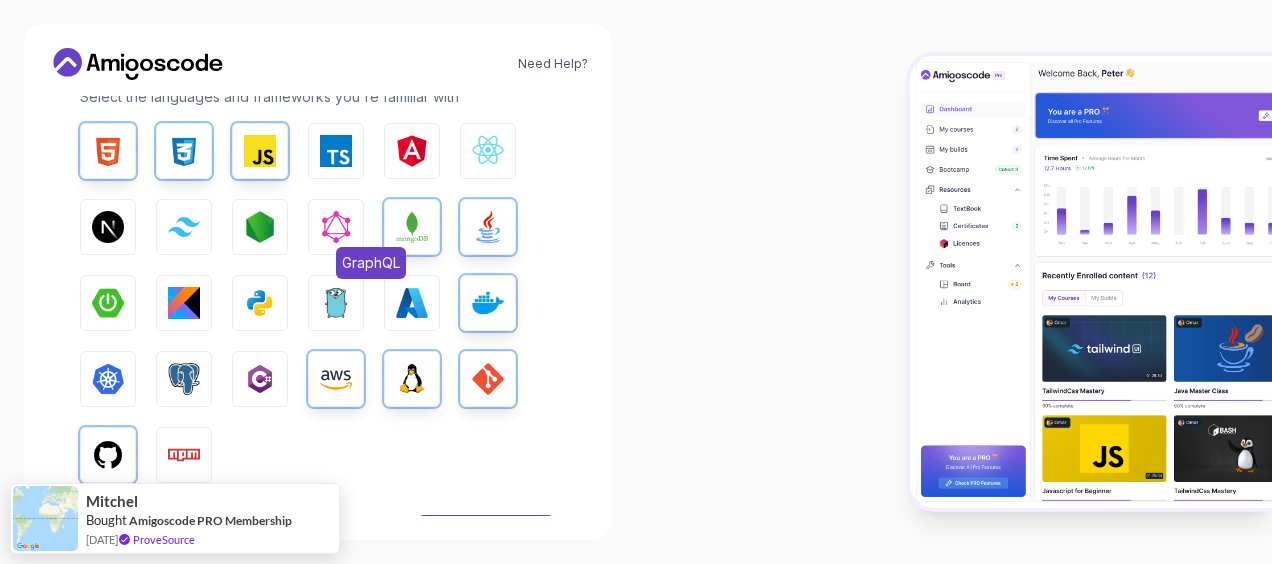 scroll, scrollTop: 385, scrollLeft: 0, axis: vertical 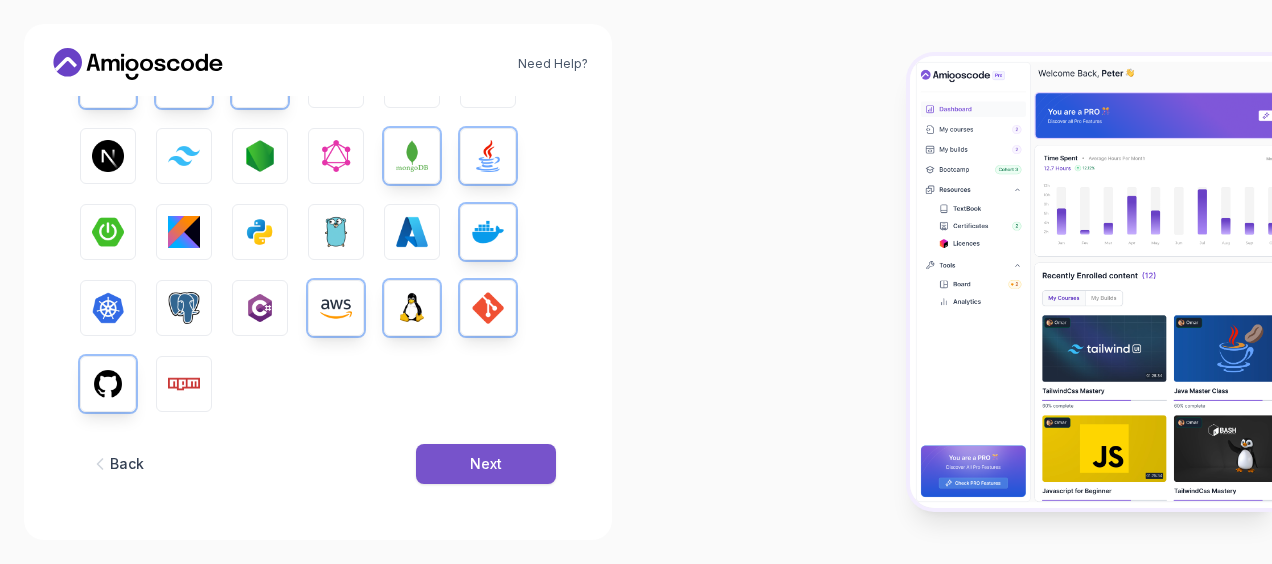 click on "Next" at bounding box center (486, 464) 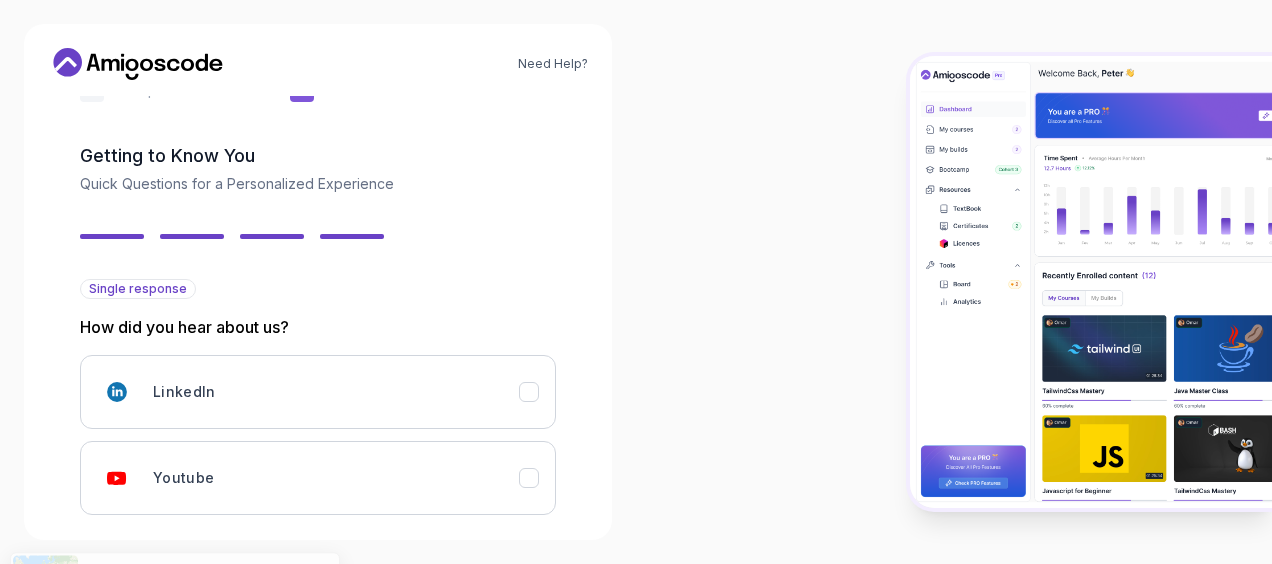 scroll, scrollTop: 200, scrollLeft: 0, axis: vertical 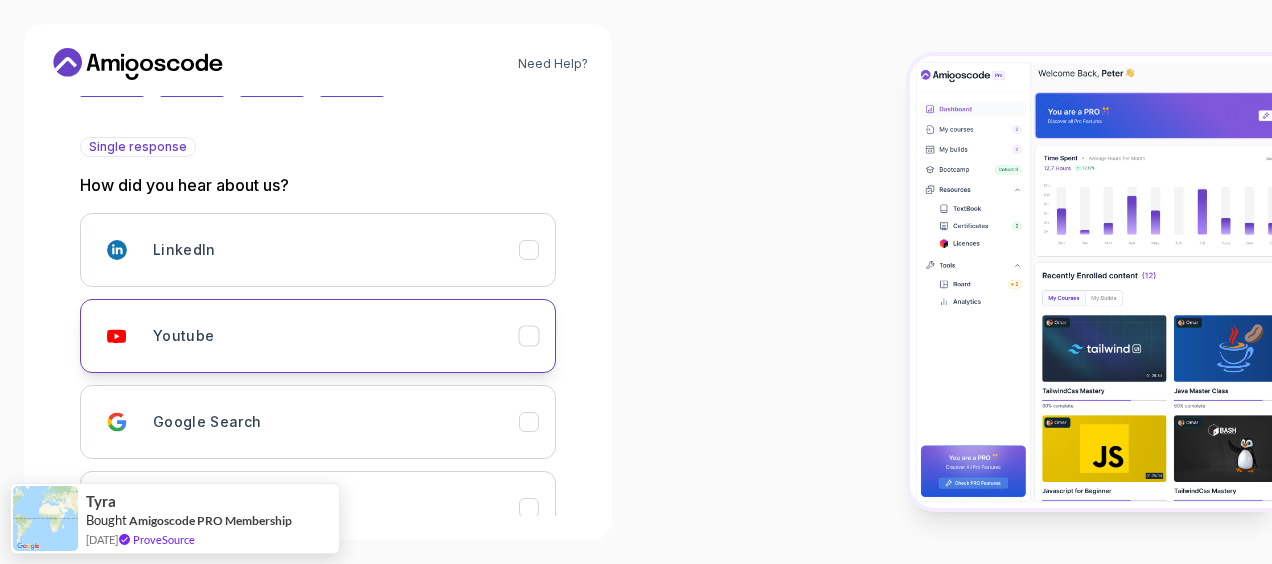 click on "Youtube" at bounding box center (336, 336) 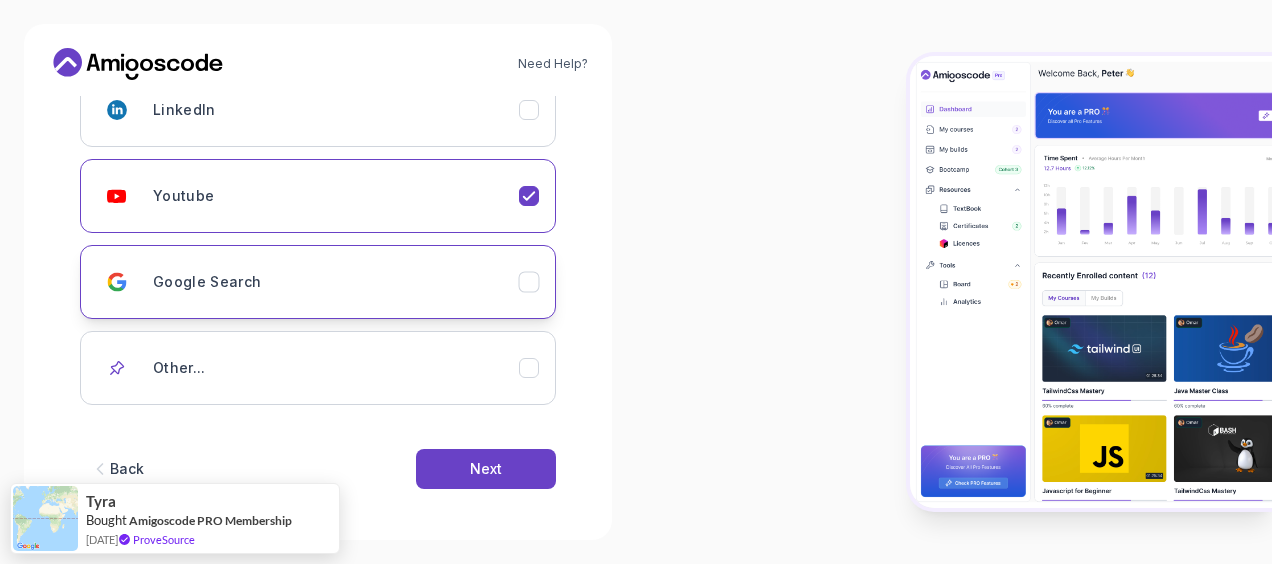 scroll, scrollTop: 342, scrollLeft: 0, axis: vertical 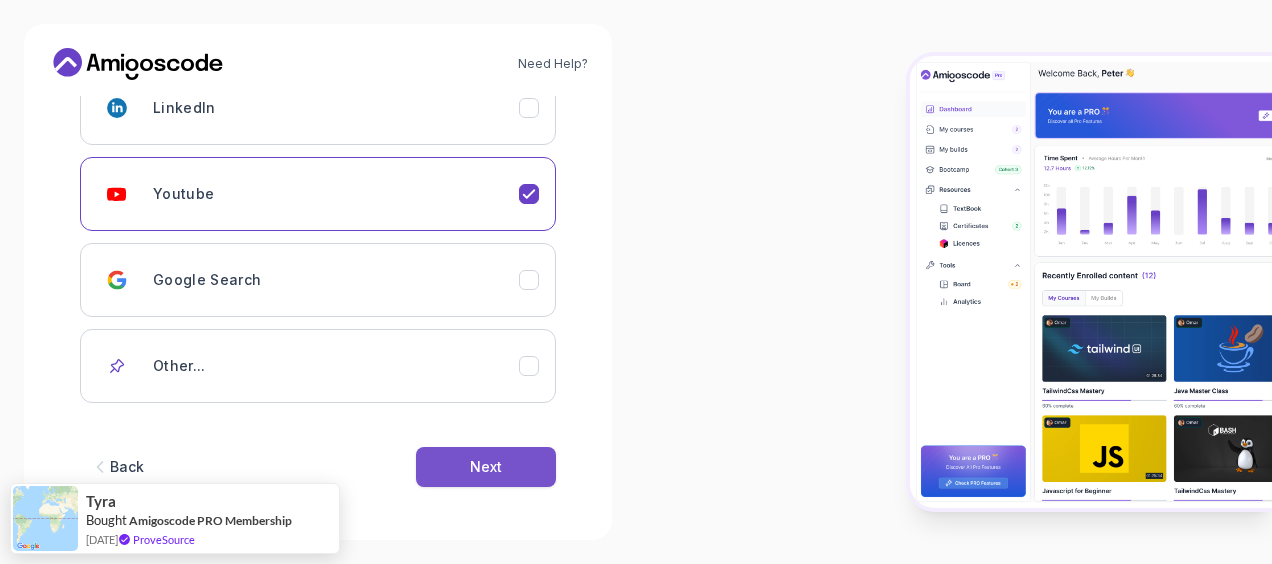 click on "Next" at bounding box center [486, 467] 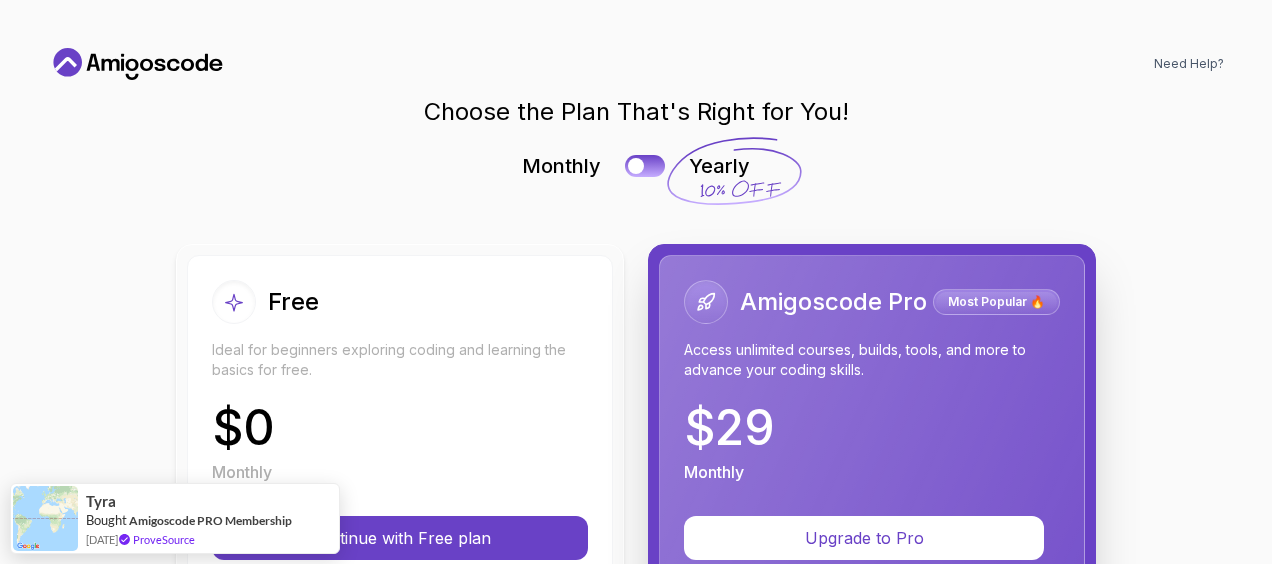 scroll, scrollTop: 0, scrollLeft: 0, axis: both 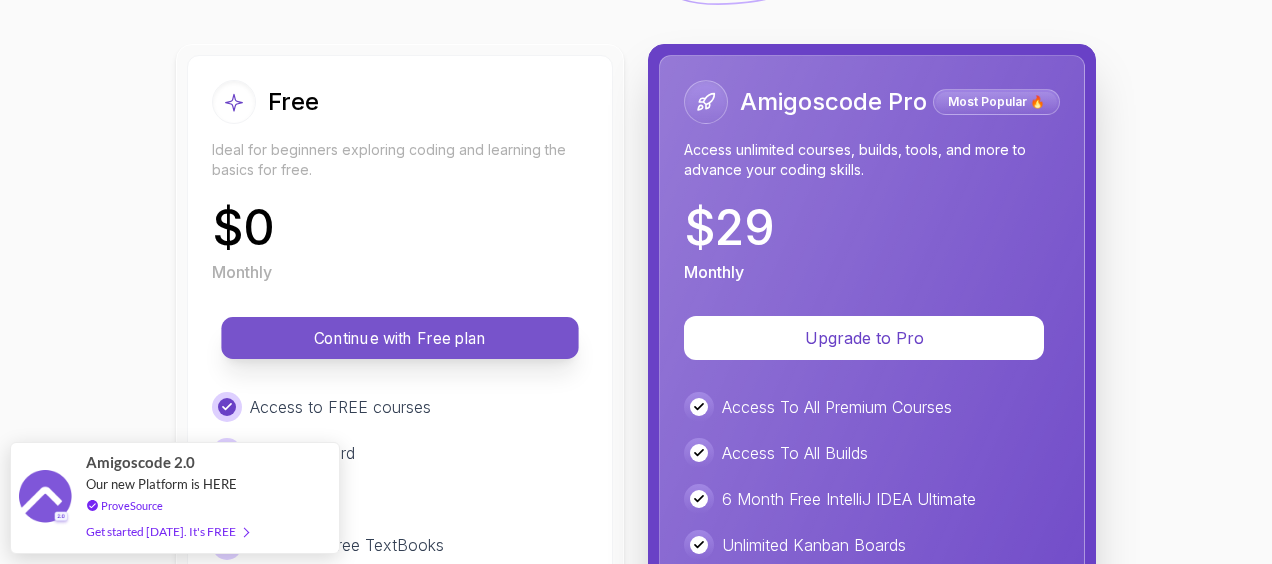 click on "Continue with Free plan" at bounding box center (400, 338) 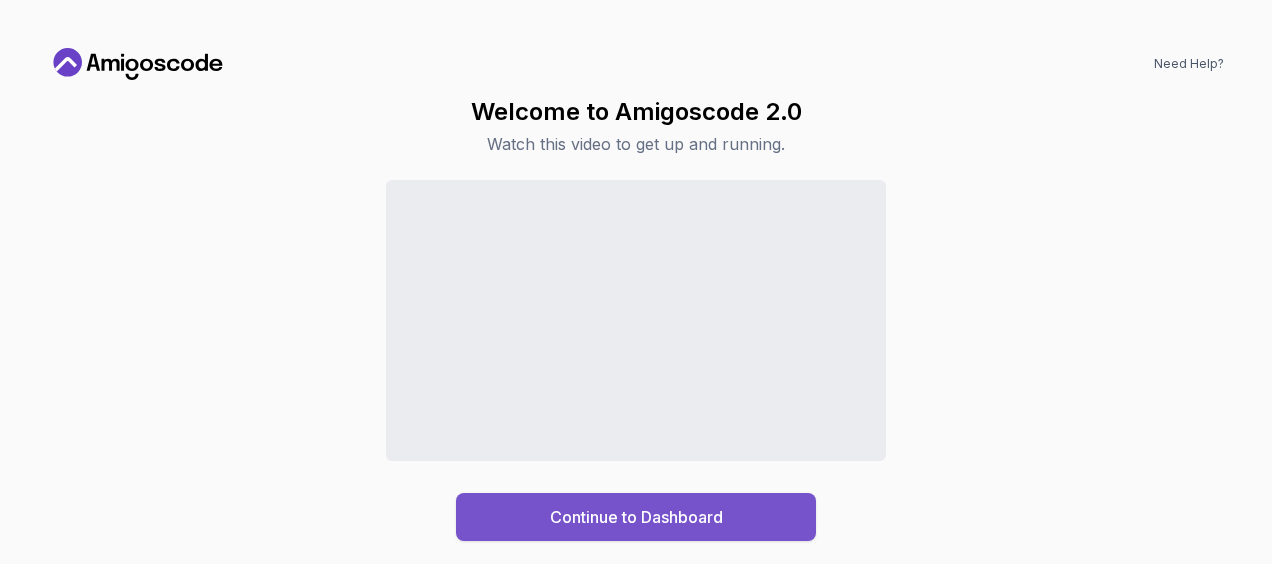click on "Continue to Dashboard" at bounding box center [636, 517] 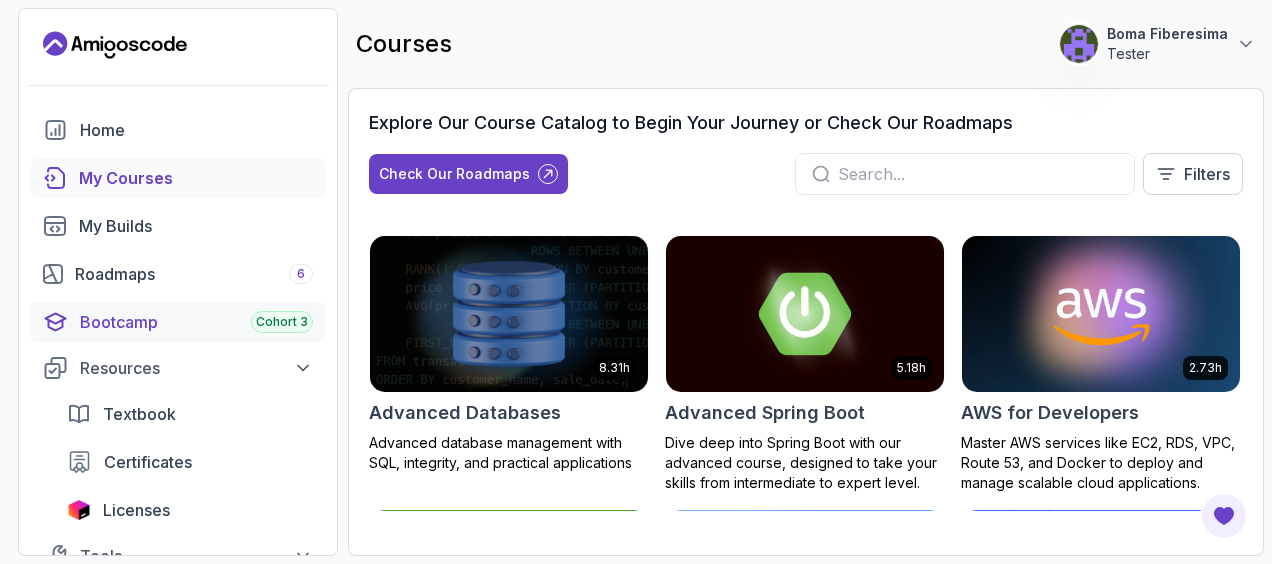 click on "Bootcamp Cohort 3" at bounding box center [196, 322] 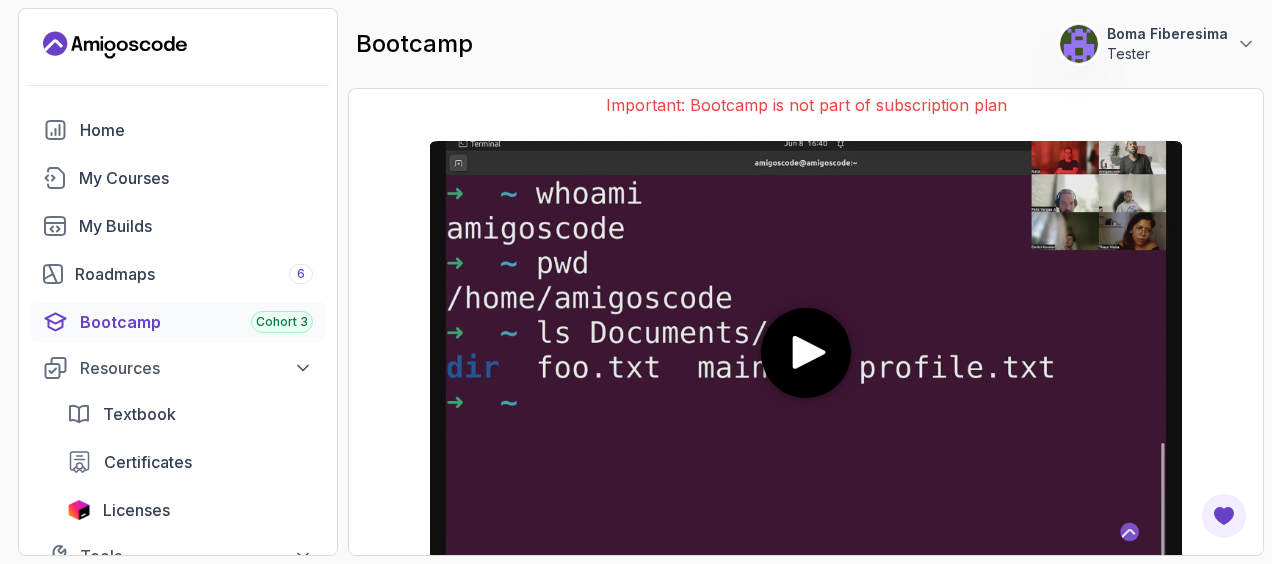 type 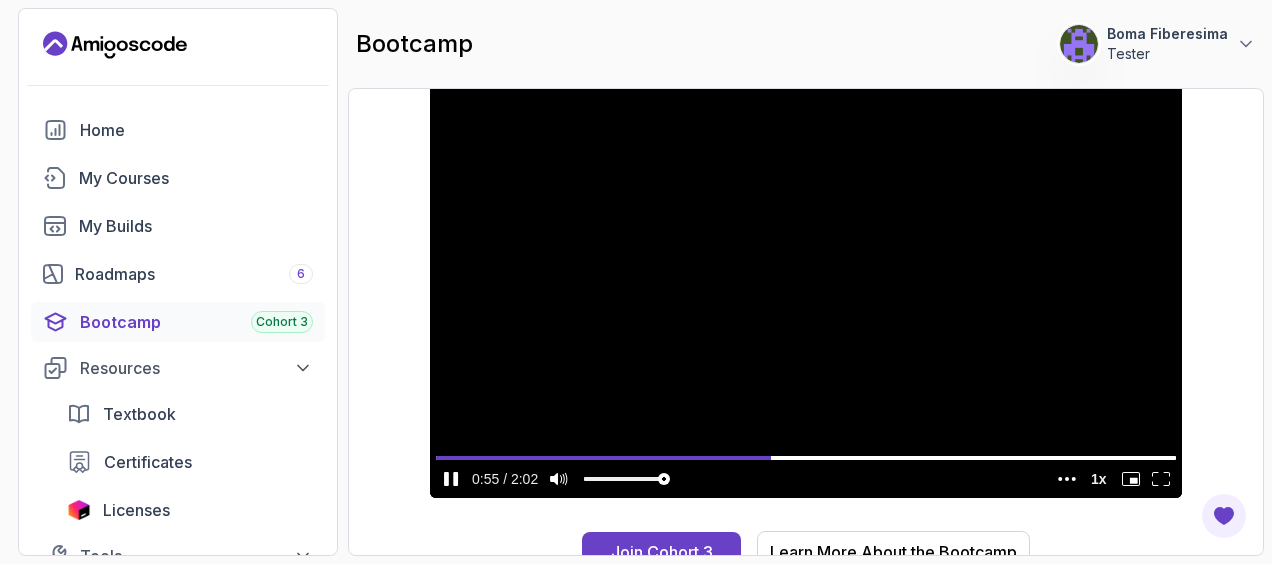 scroll, scrollTop: 83, scrollLeft: 0, axis: vertical 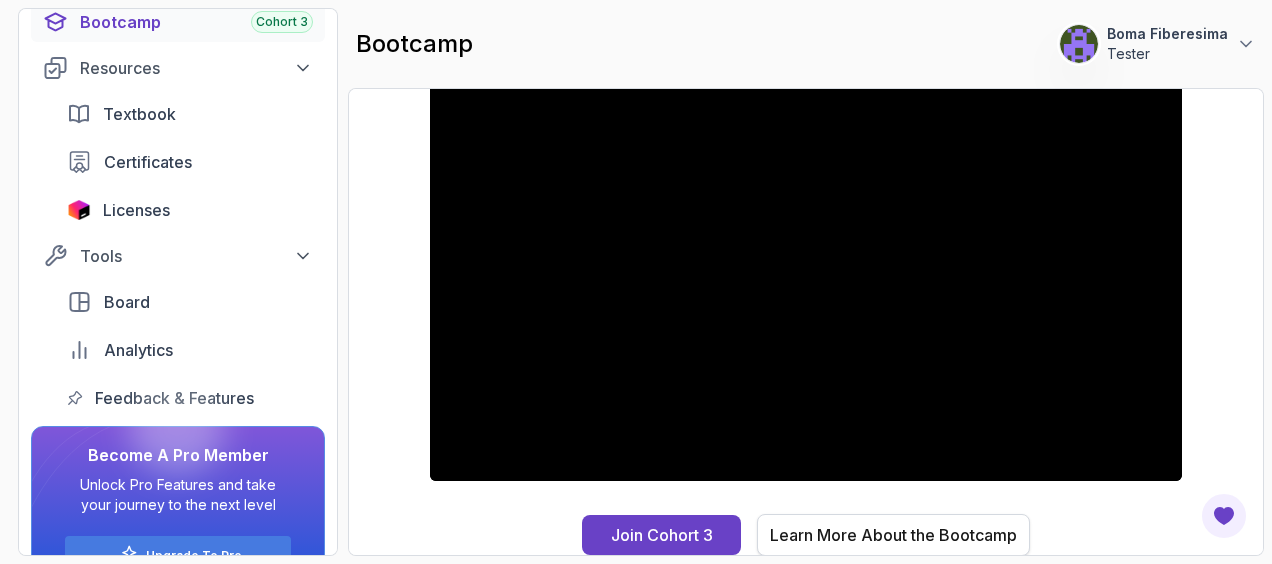 click on "Learn More About the Bootcamp" at bounding box center (893, 535) 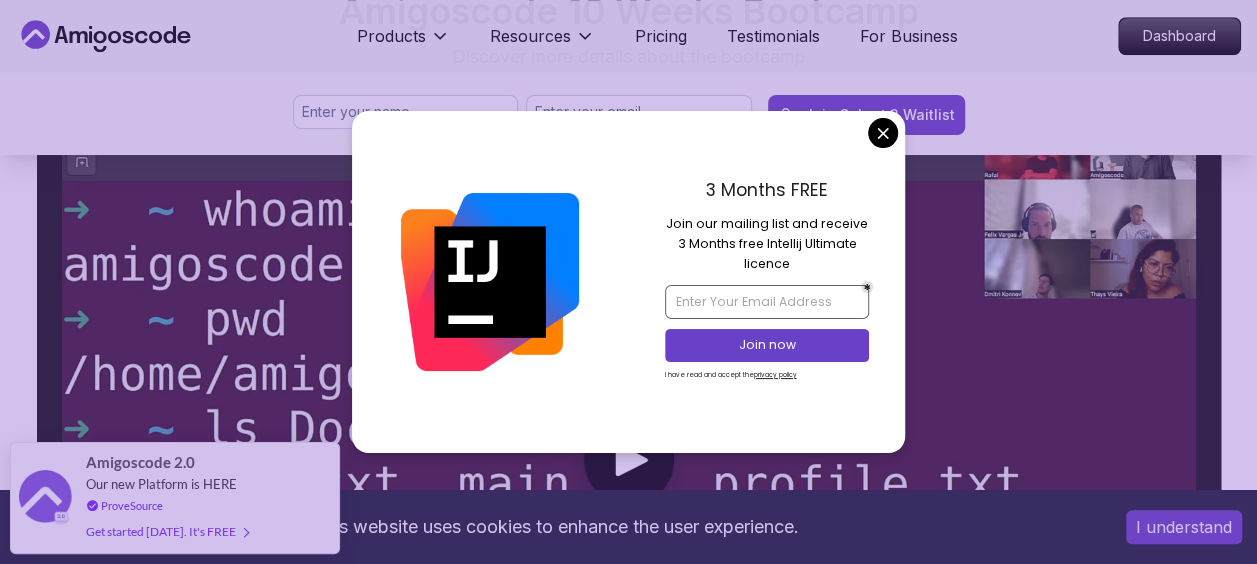 scroll, scrollTop: 800, scrollLeft: 0, axis: vertical 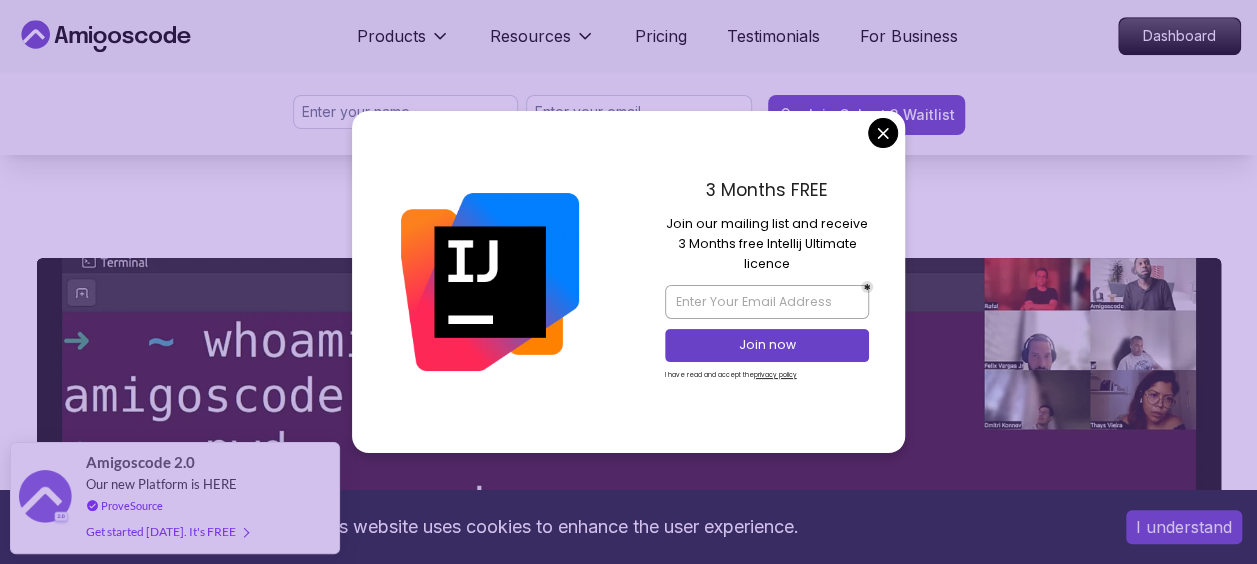 click on "This website uses cookies to enhance the user experience. I understand Products Resources Pricing Testimonials For Business Dashboard Products Resources Pricing Testimonials For Business Dashboard Join Cohort 3 Waitlist 10 Week  Bootcamp Are you ready to embark on an immersive coding adventure that will transform you into a skilled full-stack developer in just 10 weeks? Join Waitlist Now! Join Cohort 3 Waitlist Join Cohort 3 Waitlist What's inside? Amigoscode 10 Weeks Bootcamp   Discover more details about the bootcamp 10 Weeks Curriculum   Discover a detailed curriculum that guides you through key concepts and practical tasks. 01 Brainstorming Ideas / Understanding the Agile Process / Product Requirement Document Welcome Team Formation Projects Brainstorming Session Agile & Product Requirement Document (PRD) Live Session Open Office Information 01 02 System Design Database Design Entity Relationship Diagram (ERD) Live Session Database Design Implementation API Design Implementation 02 3-6 BackEnd Develoment" at bounding box center (628, 4606) 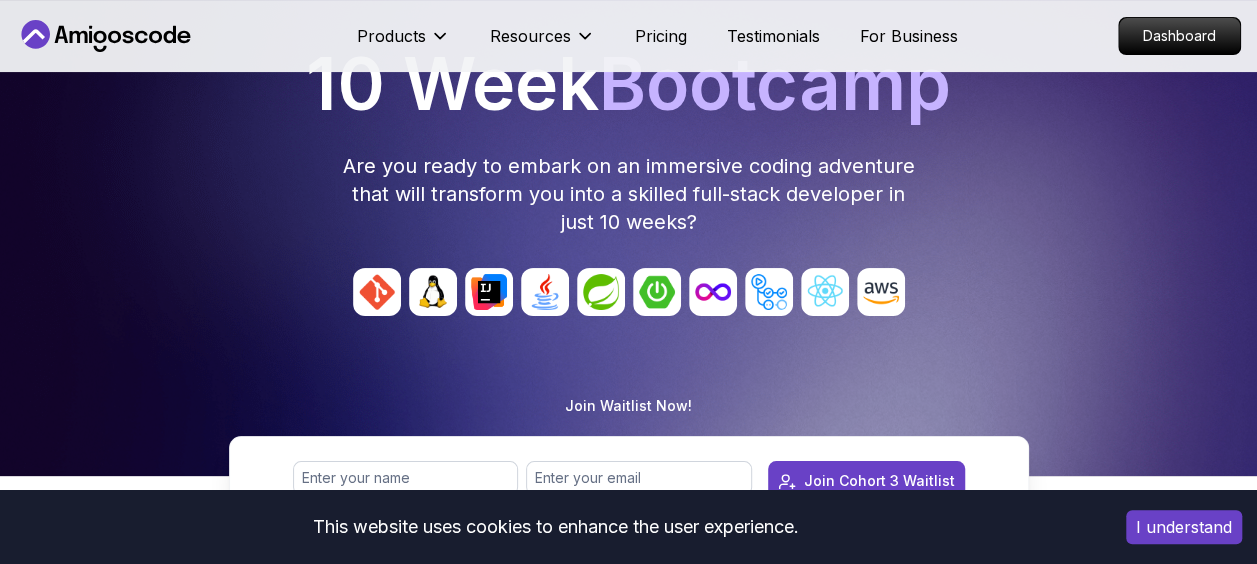 scroll, scrollTop: 100, scrollLeft: 0, axis: vertical 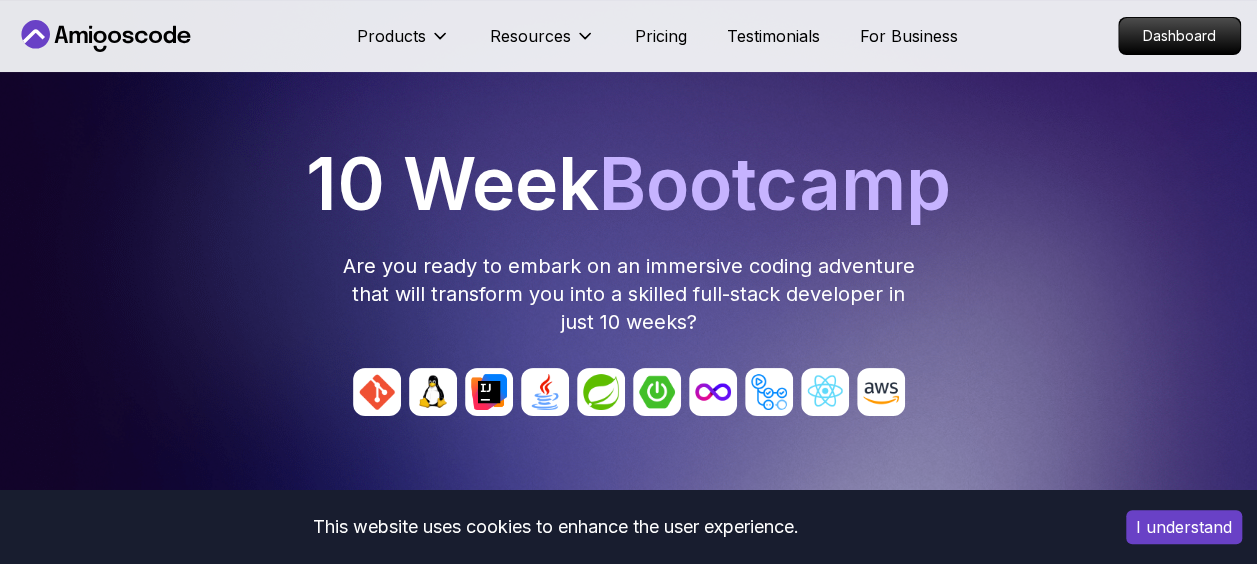 click on "I understand" at bounding box center [1184, 527] 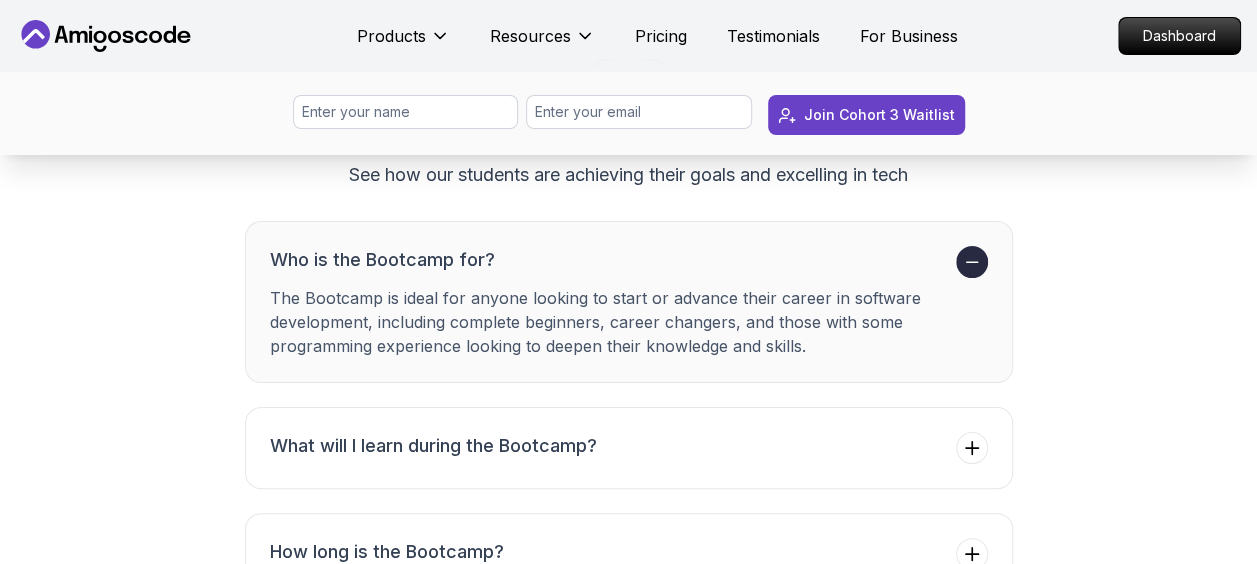 scroll, scrollTop: 7500, scrollLeft: 0, axis: vertical 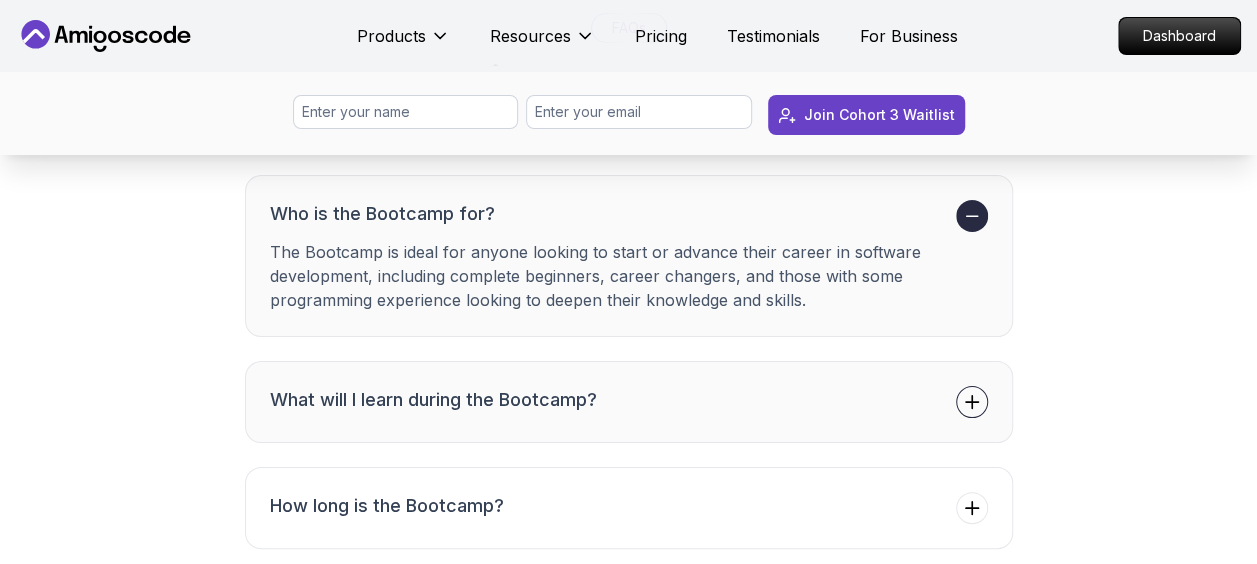 click 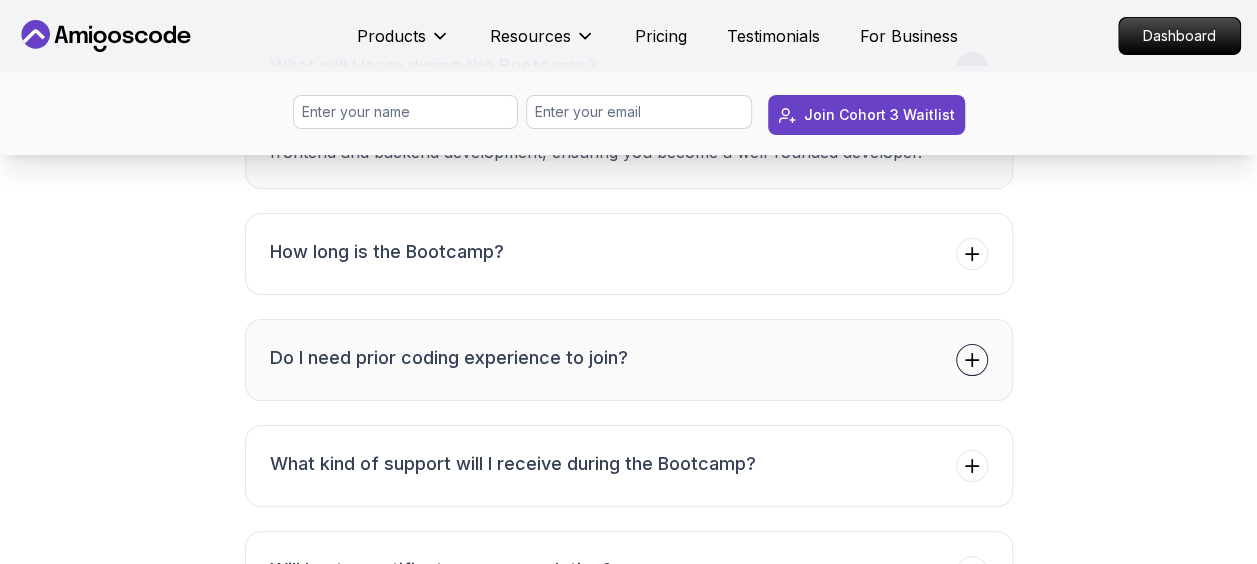 scroll, scrollTop: 7800, scrollLeft: 0, axis: vertical 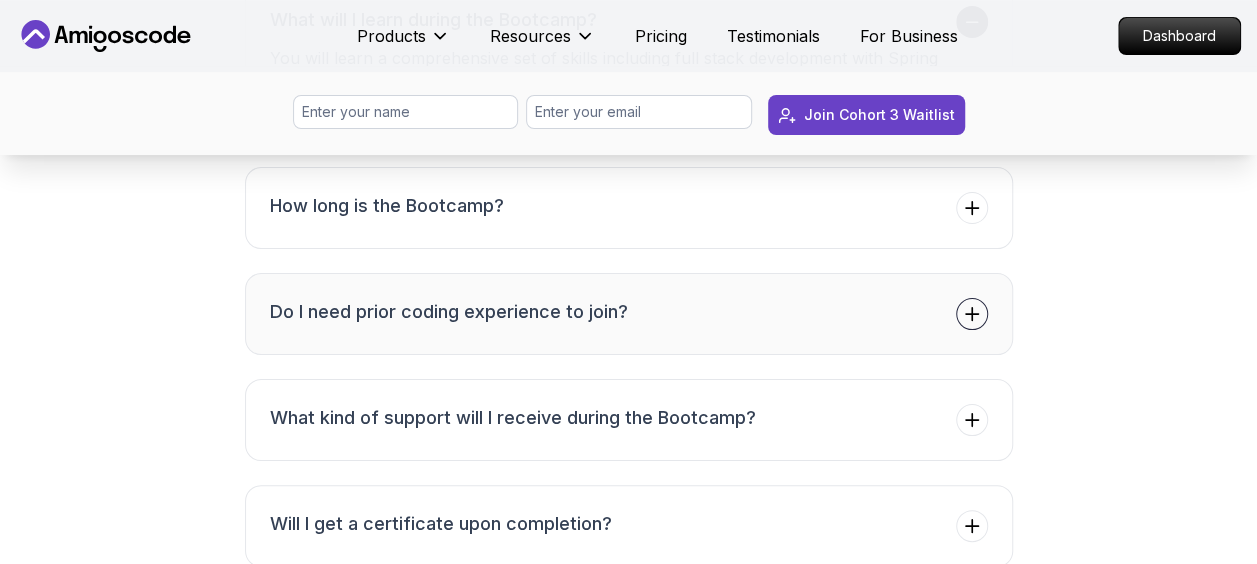 click on "Do I need prior coding experience to join?" at bounding box center [629, 314] 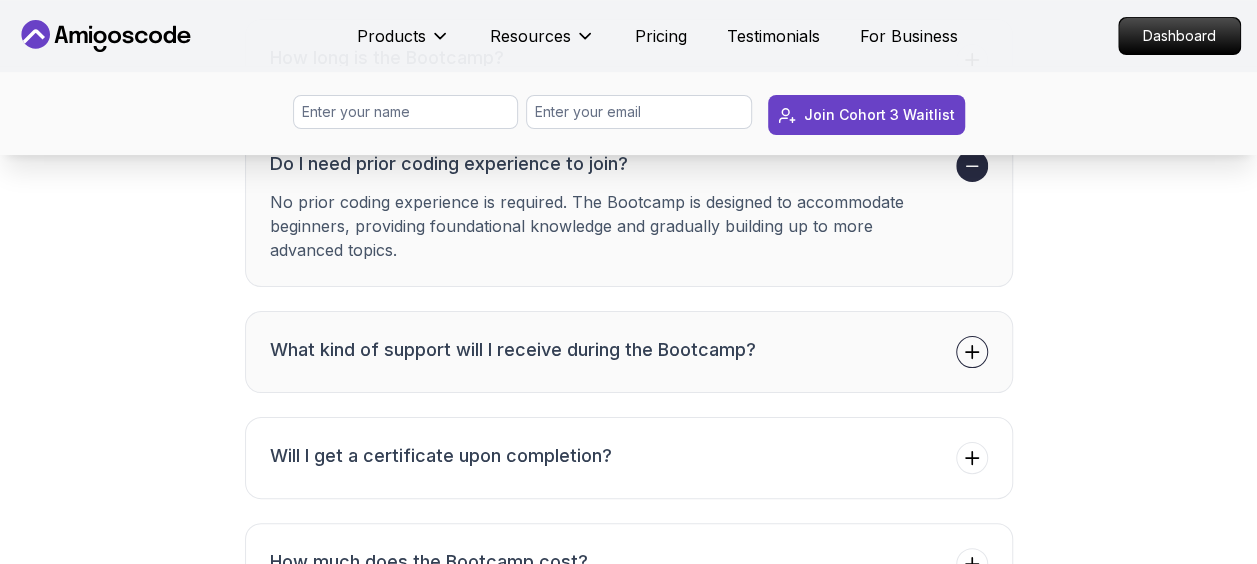 scroll, scrollTop: 7900, scrollLeft: 0, axis: vertical 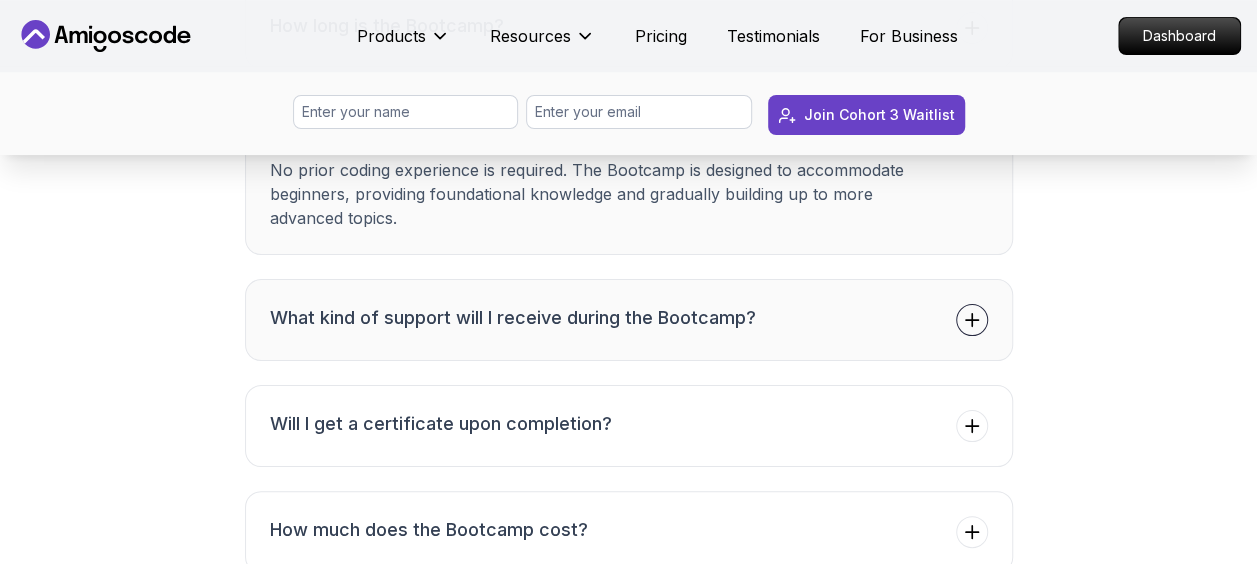 click on "What kind of support will I receive during the Bootcamp?" at bounding box center (629, 320) 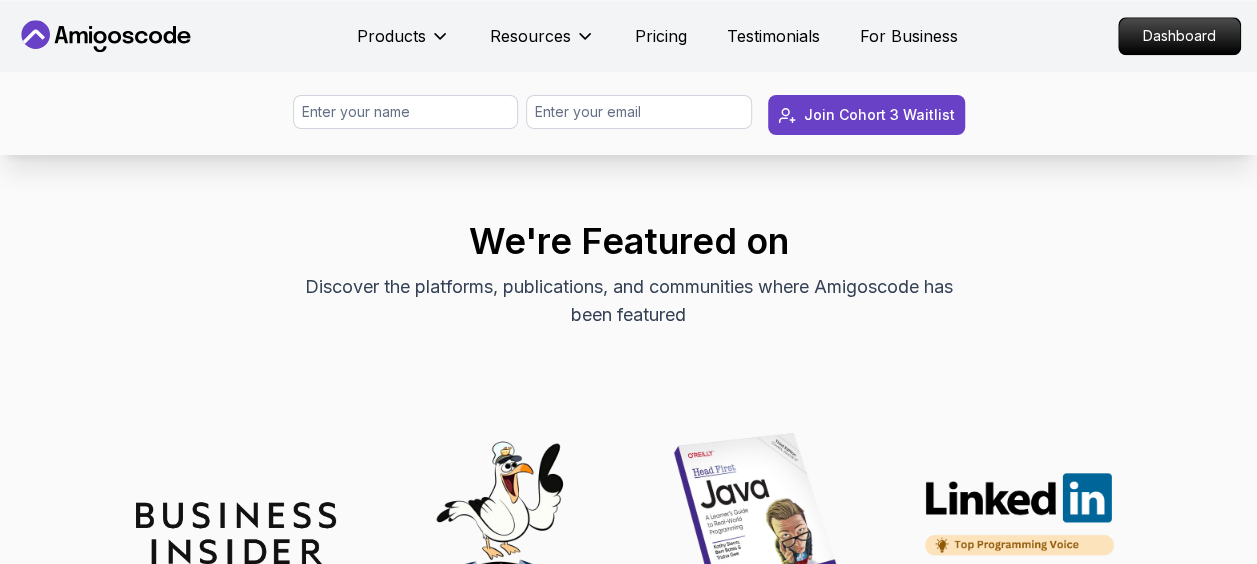 scroll, scrollTop: 8700, scrollLeft: 0, axis: vertical 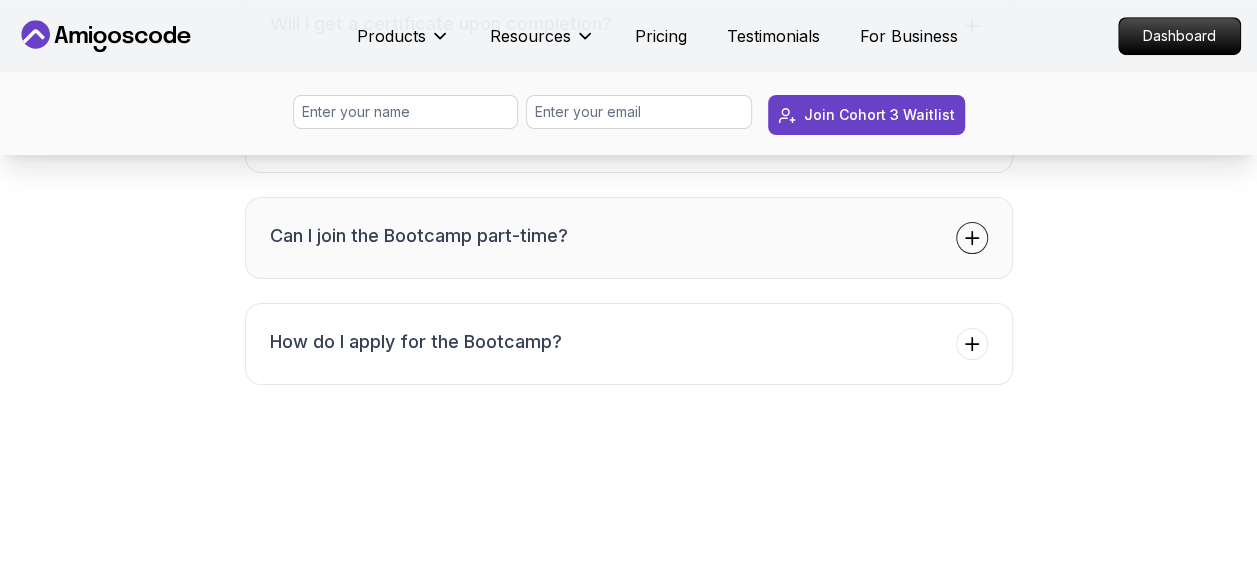 click 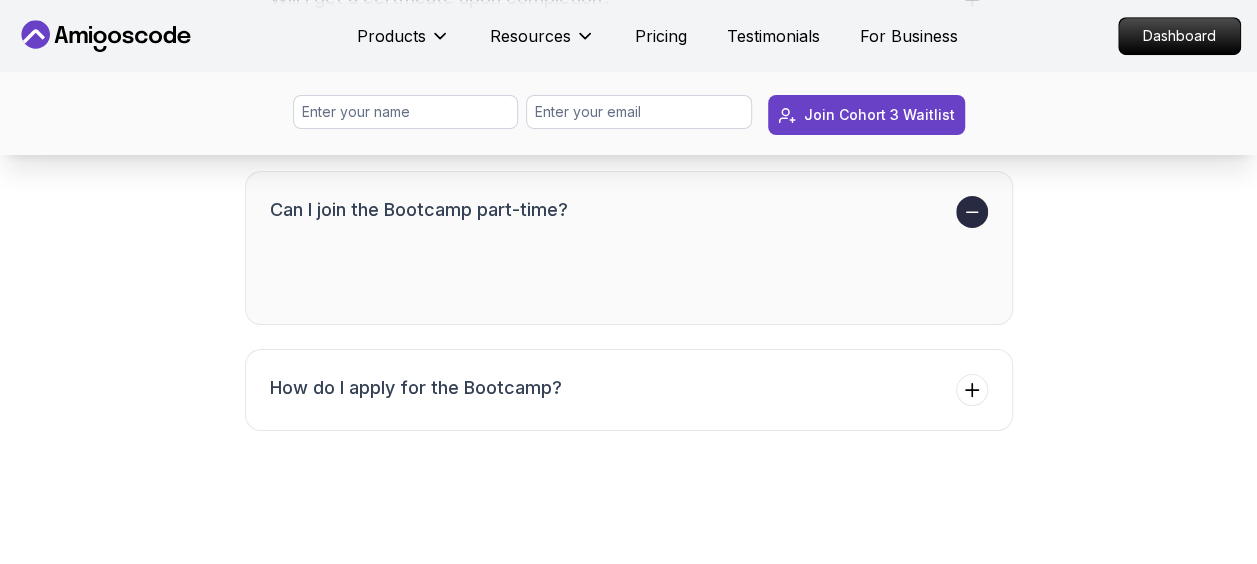 scroll, scrollTop: 8220, scrollLeft: 0, axis: vertical 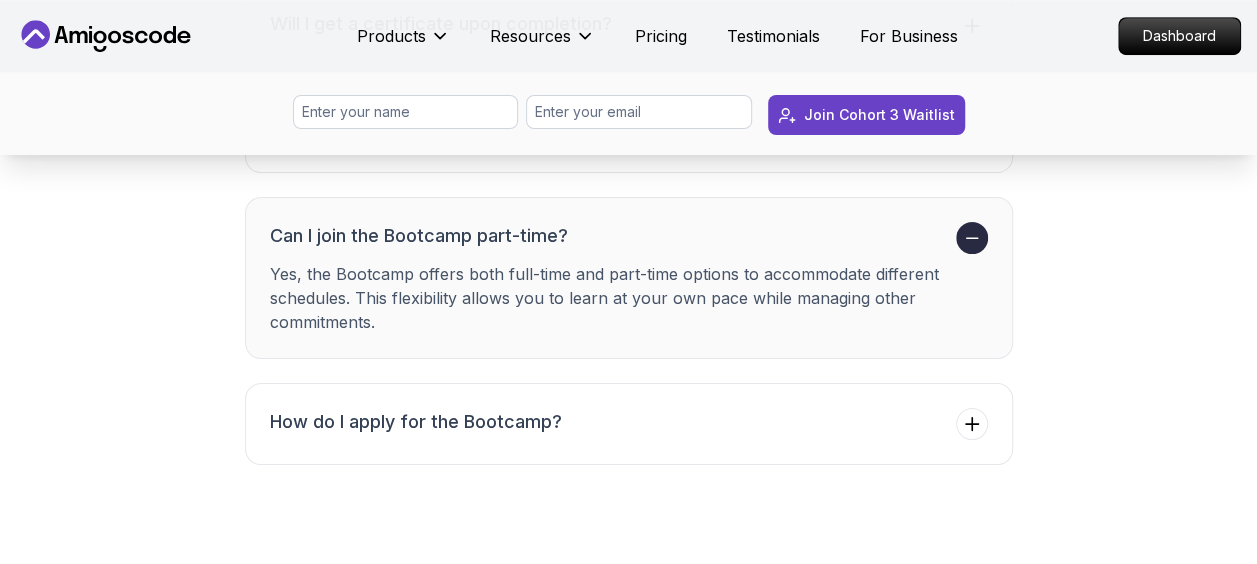click 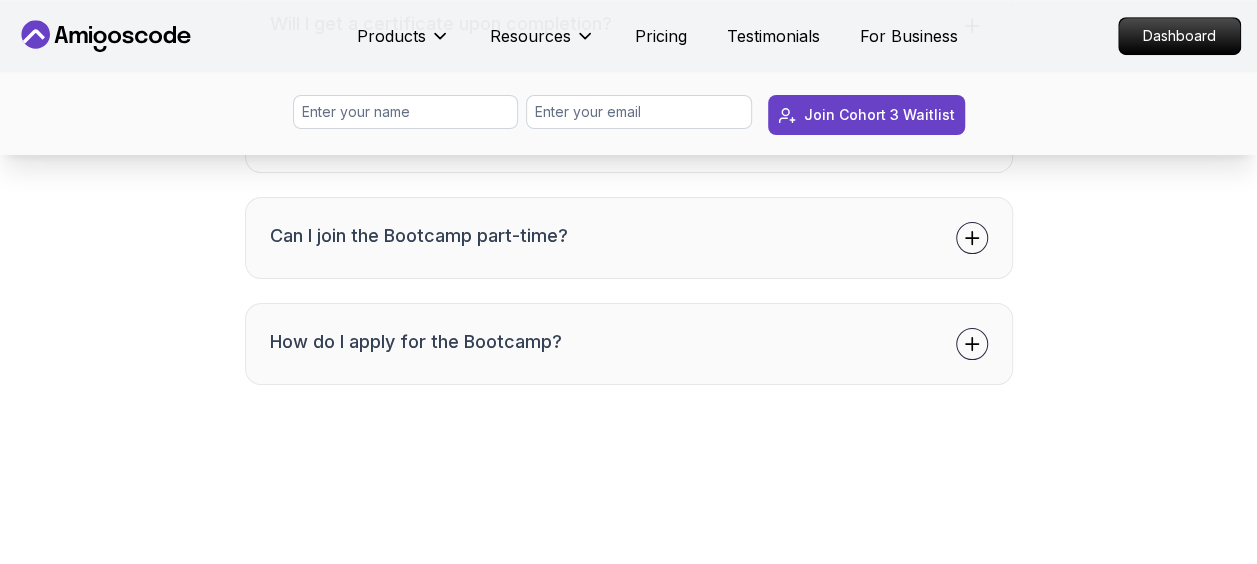 click 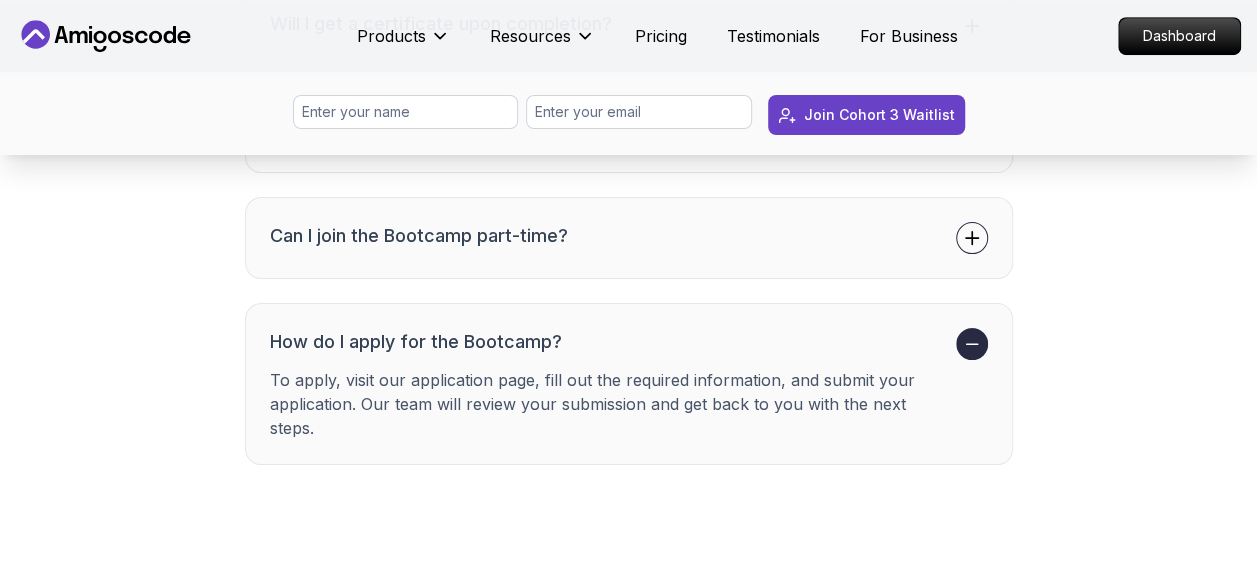 click 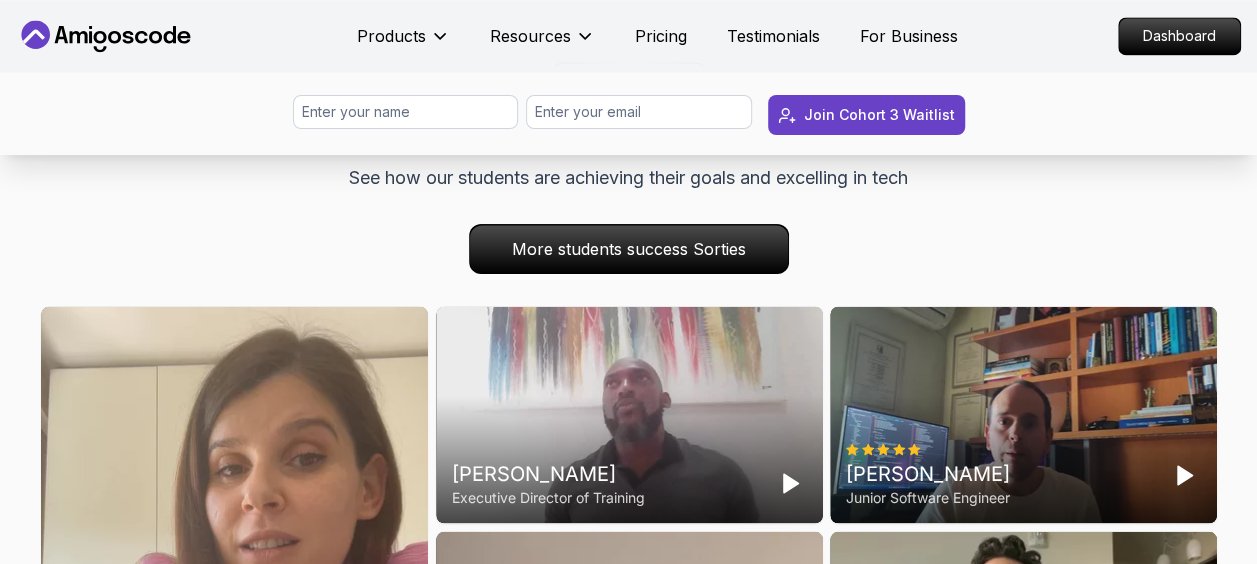 scroll, scrollTop: 5320, scrollLeft: 0, axis: vertical 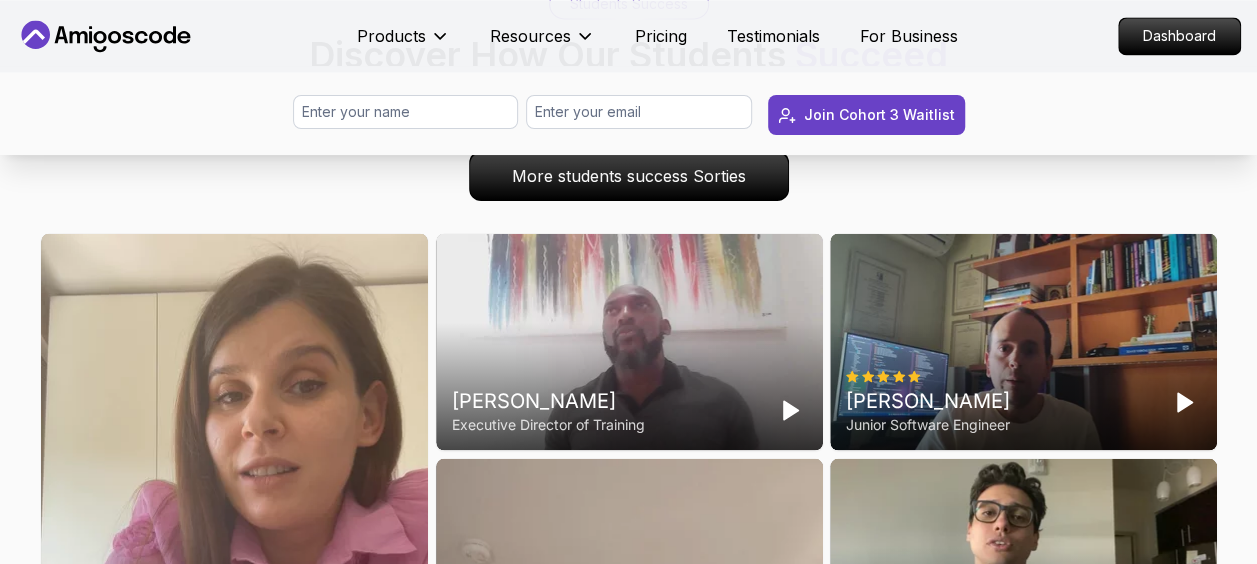 click 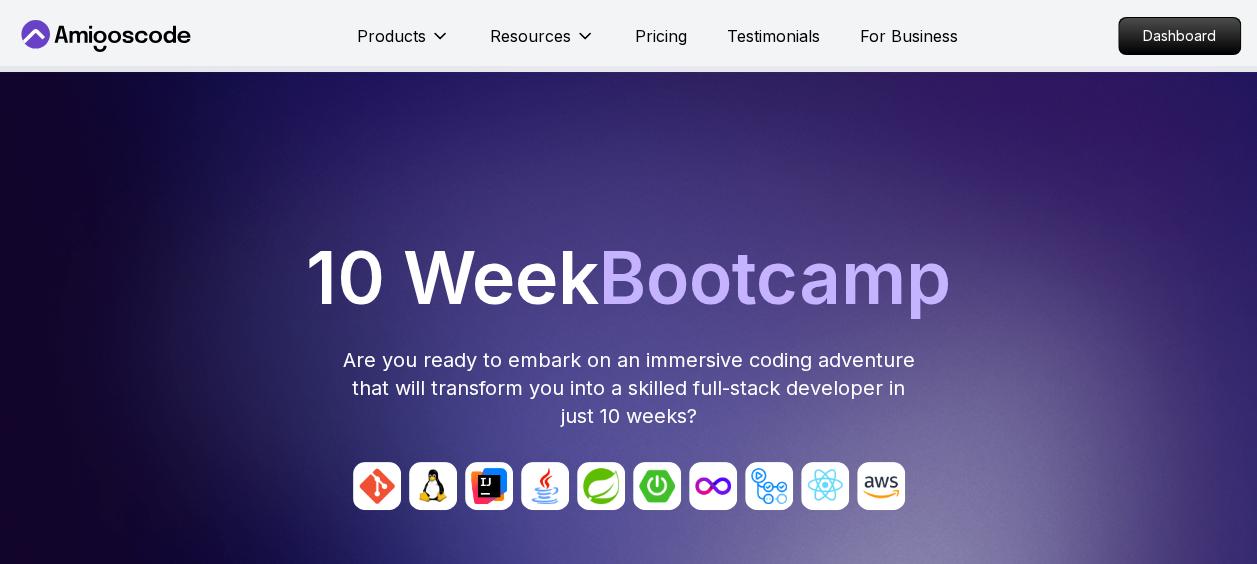 scroll, scrollTop: 0, scrollLeft: 0, axis: both 